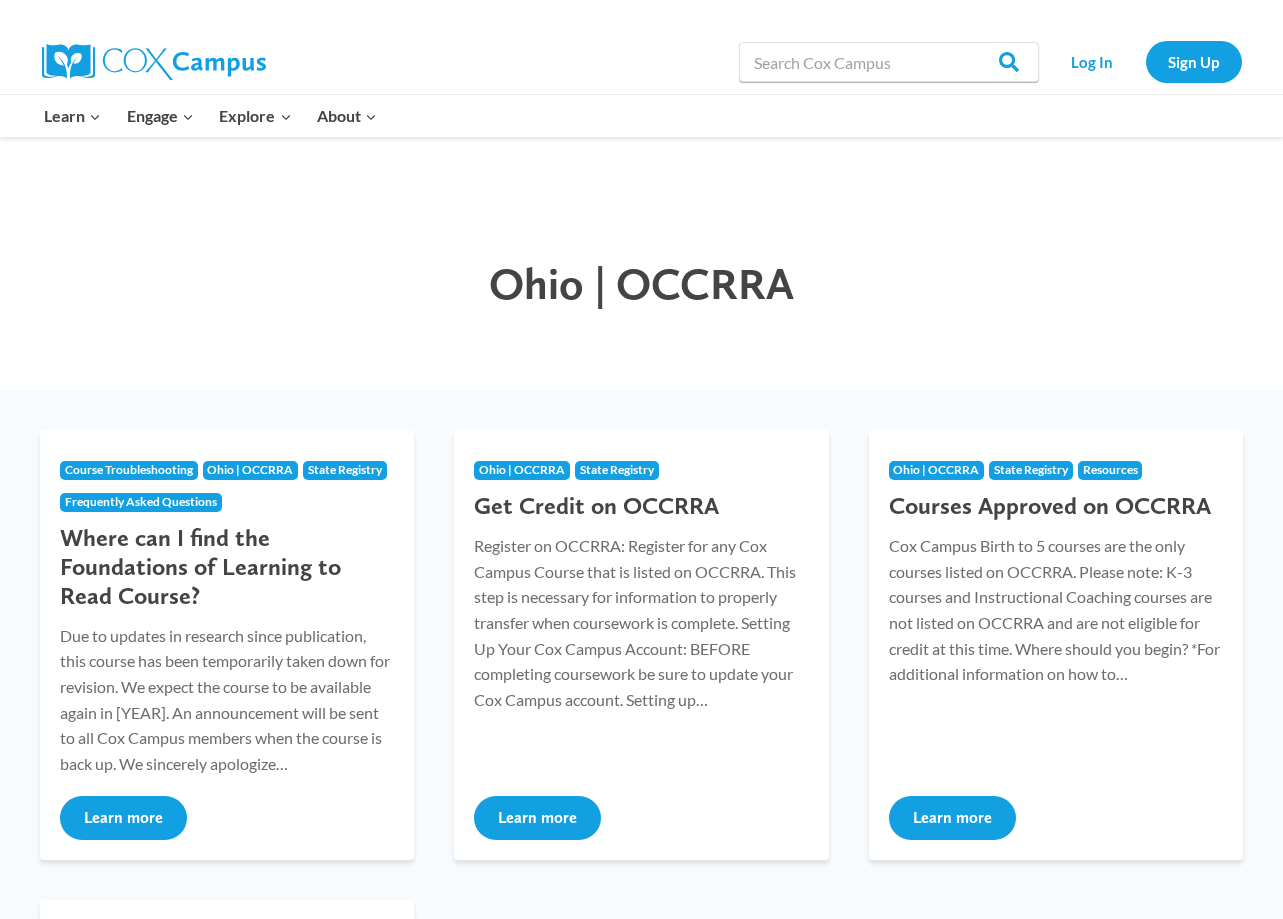 scroll, scrollTop: 0, scrollLeft: 0, axis: both 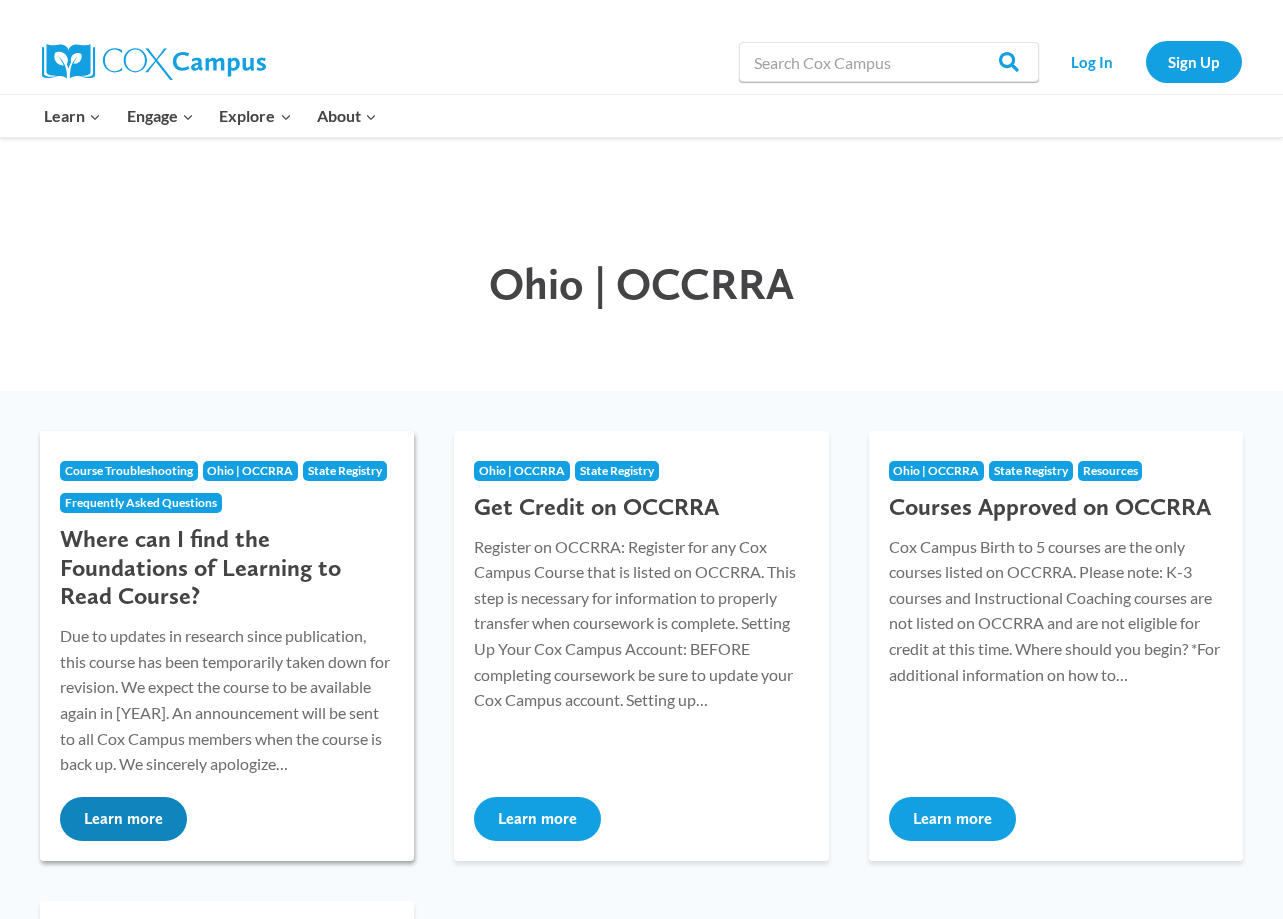 click on "Learn more" at bounding box center (123, 819) 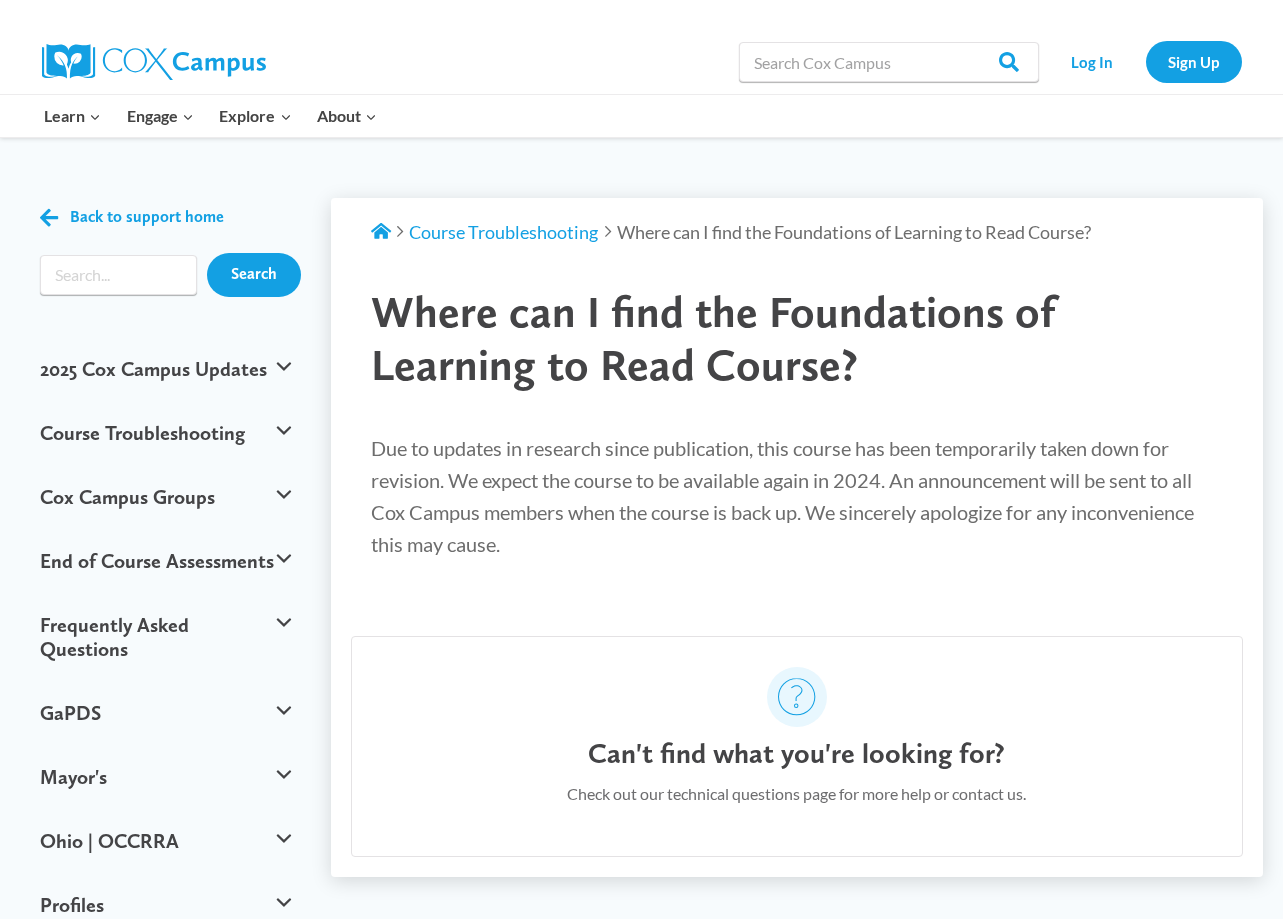 scroll, scrollTop: 0, scrollLeft: 0, axis: both 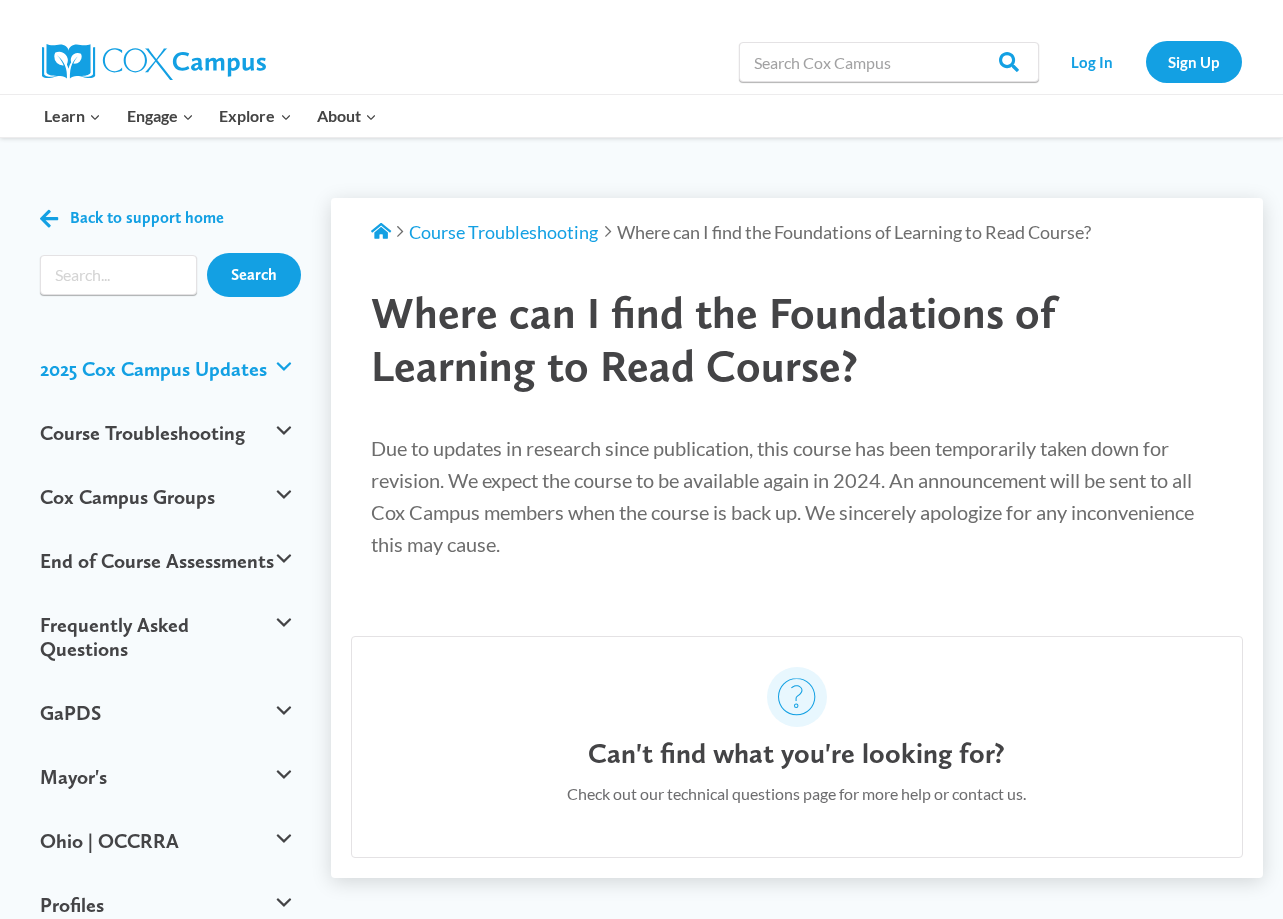 click on "2025 Cox Campus Updates" at bounding box center (165, 369) 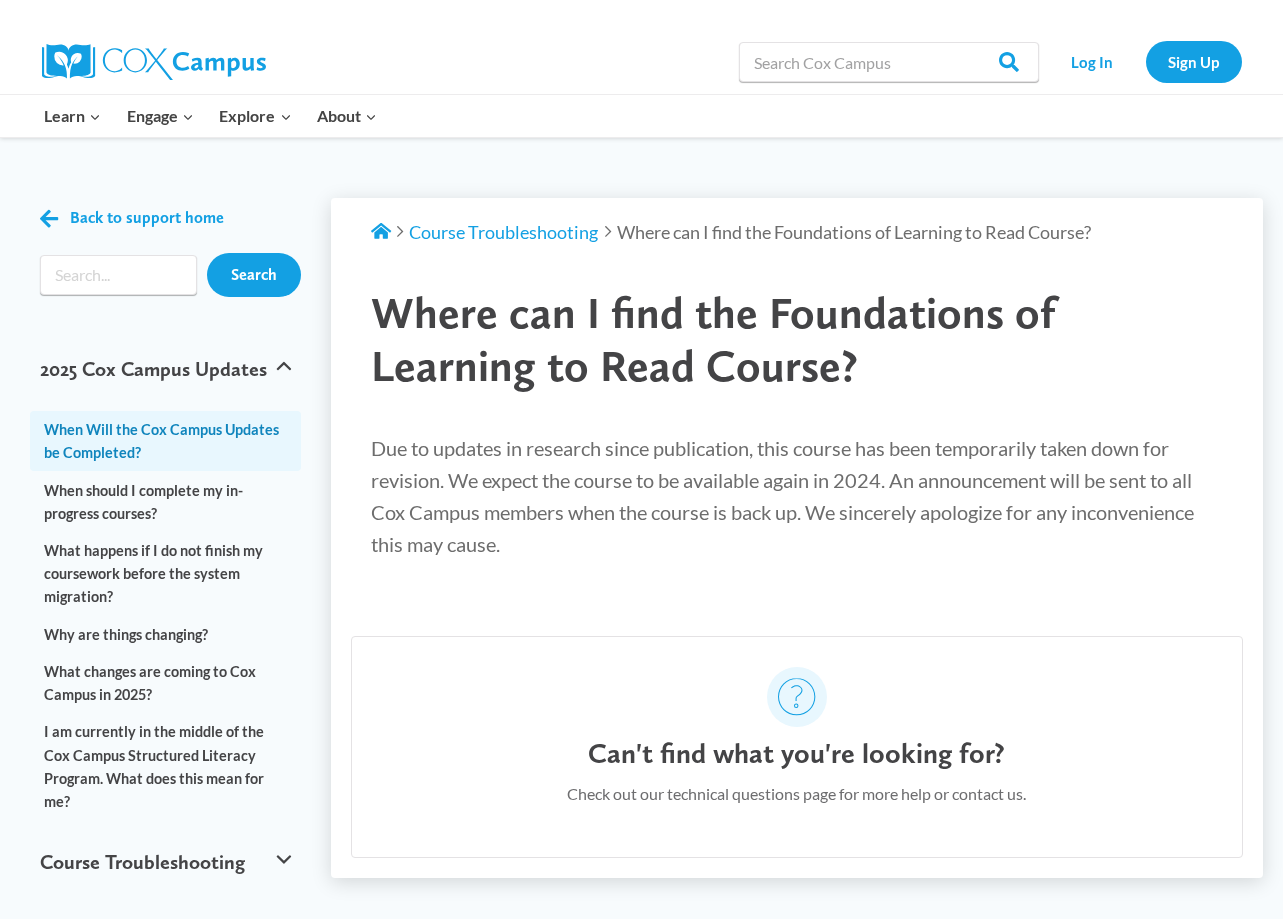 click on "When Will the Cox Campus Updates be Completed?" at bounding box center (165, 441) 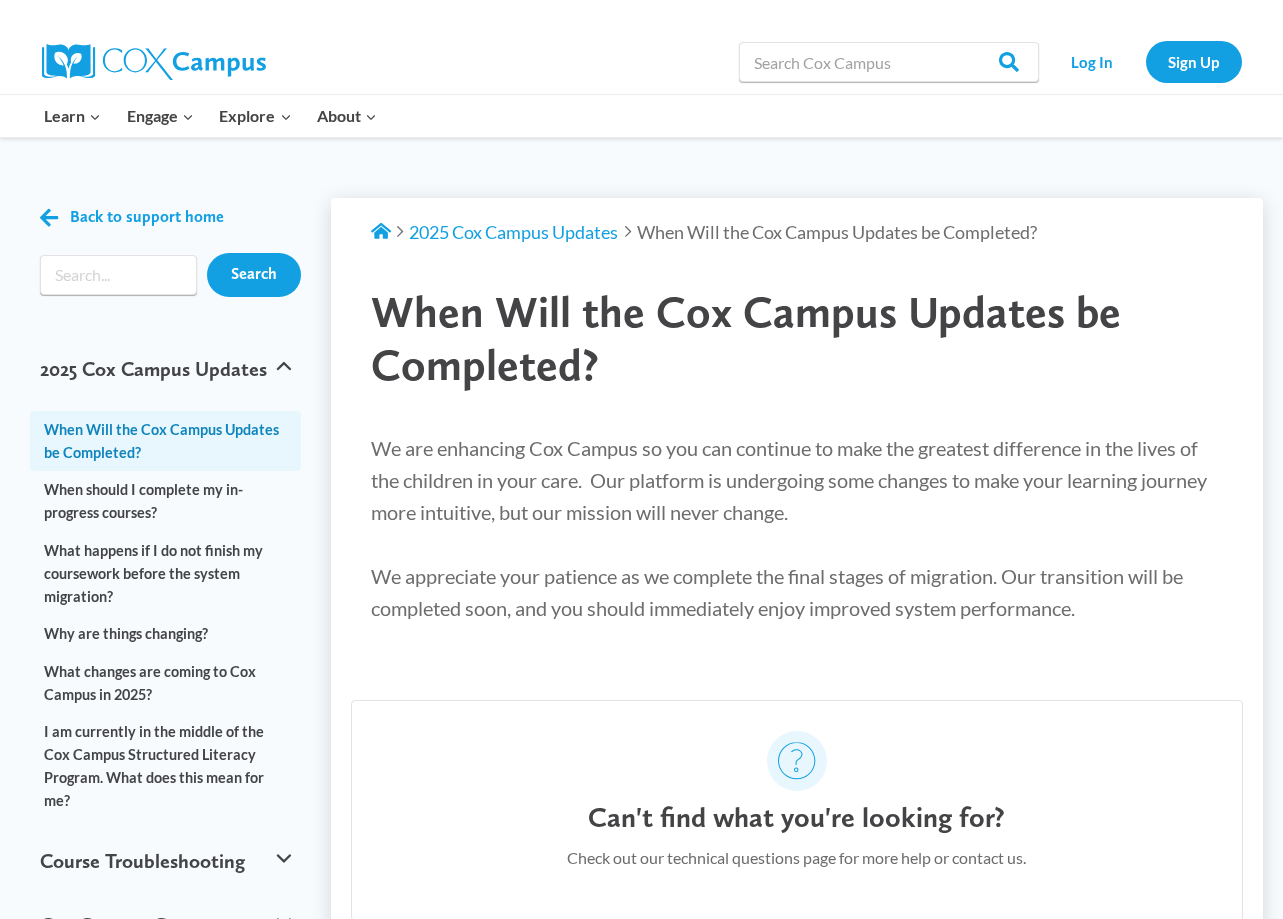 scroll, scrollTop: 0, scrollLeft: 0, axis: both 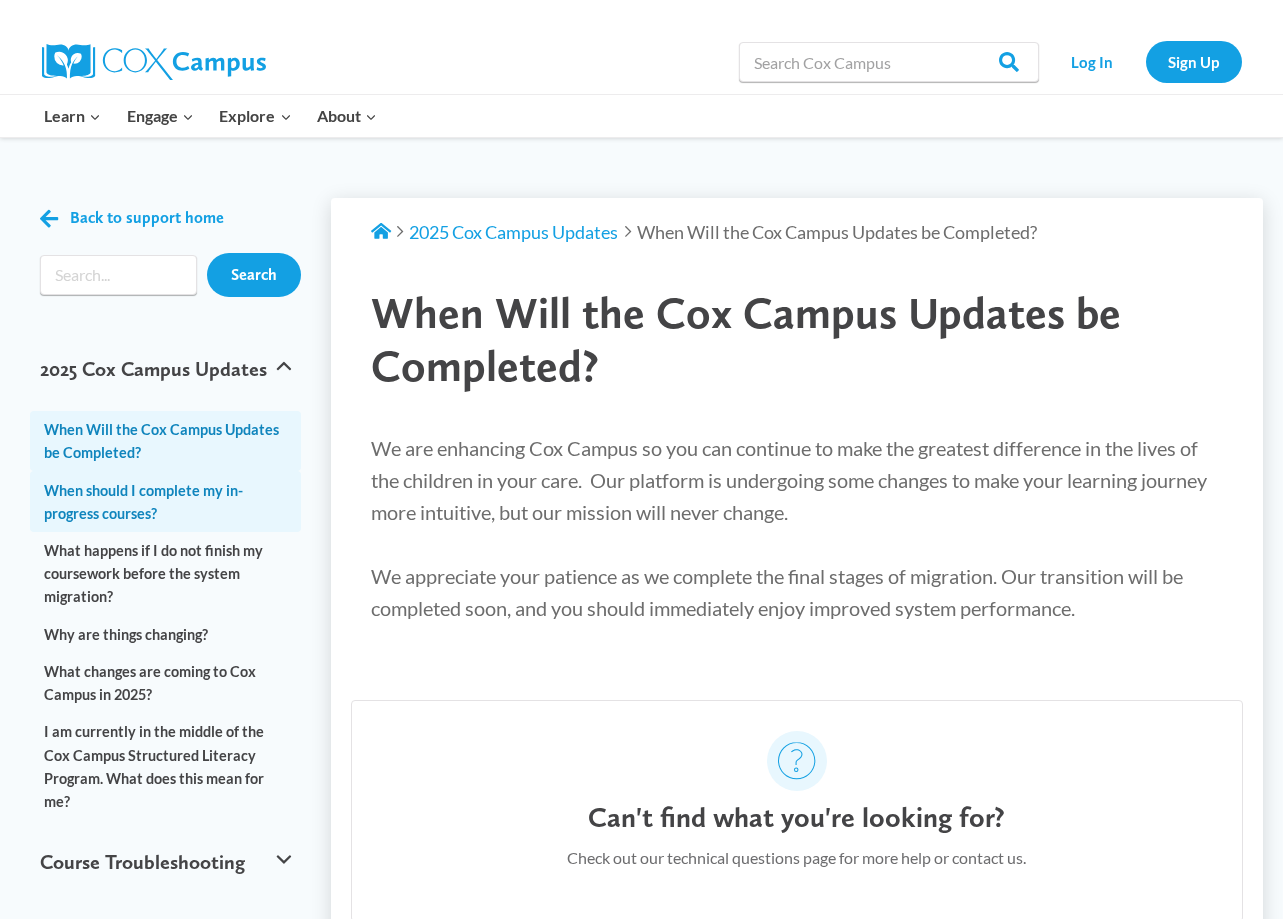 click on "When should I complete my in-progress courses?" at bounding box center (165, 501) 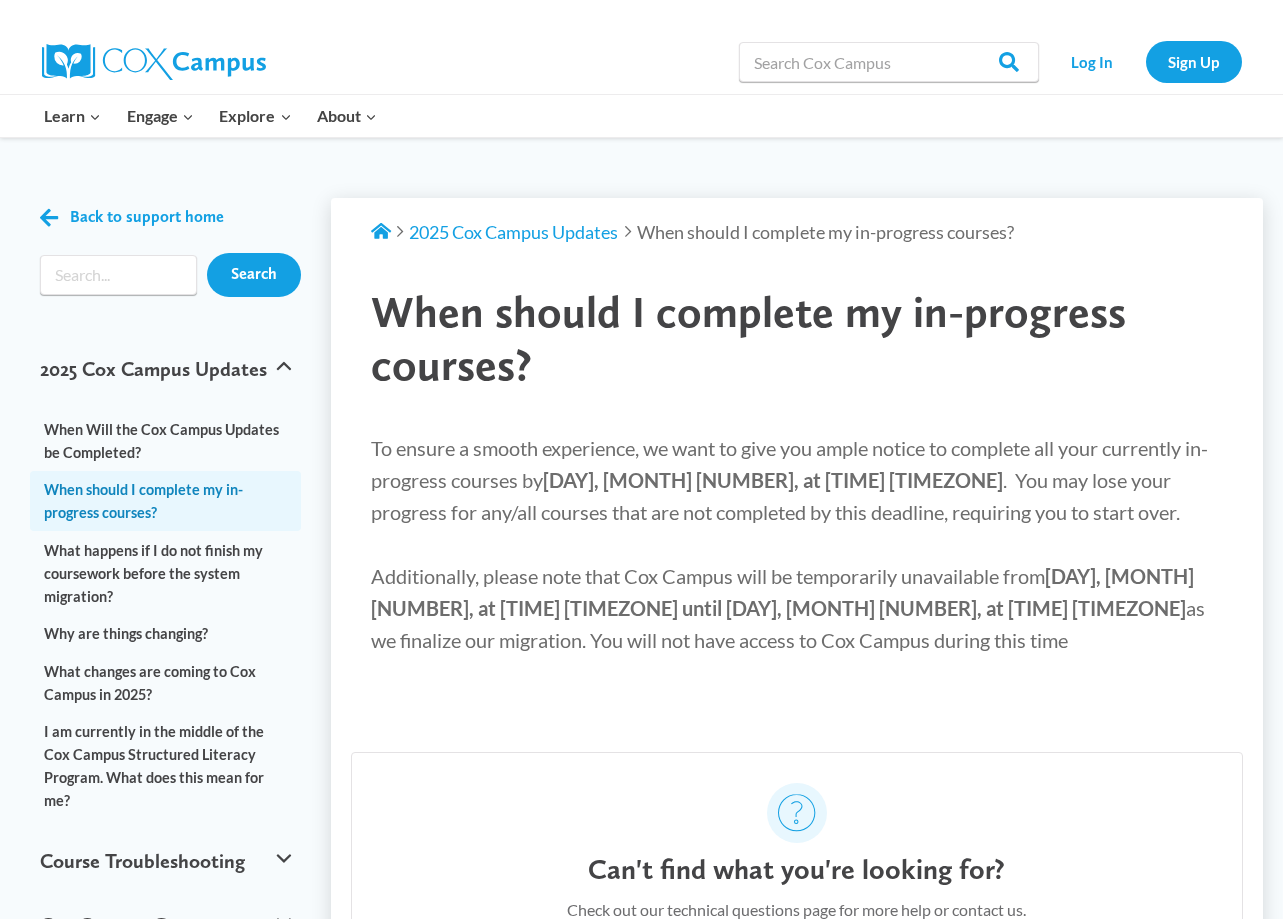 scroll, scrollTop: 0, scrollLeft: 0, axis: both 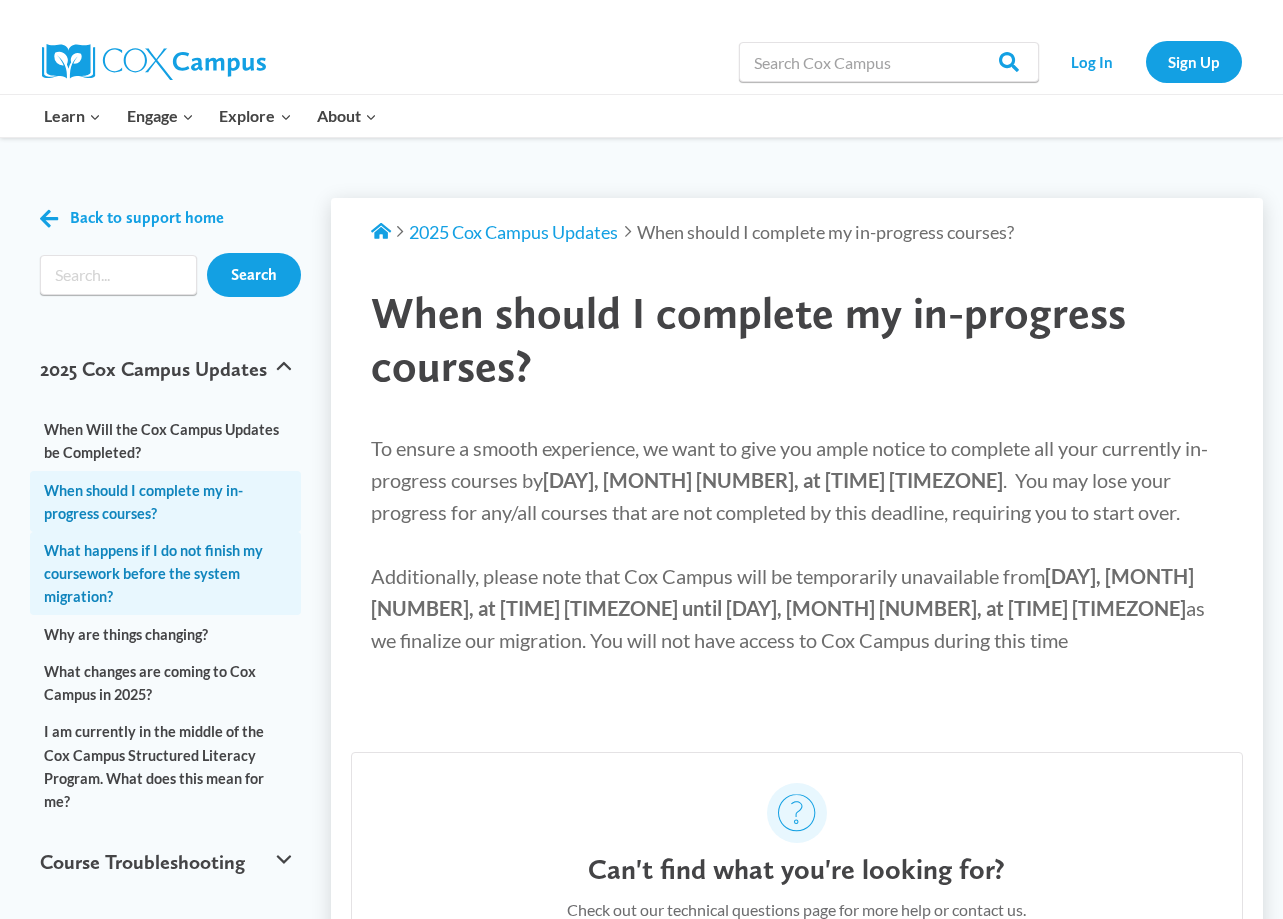 drag, startPoint x: 190, startPoint y: 570, endPoint x: 183, endPoint y: 584, distance: 15.652476 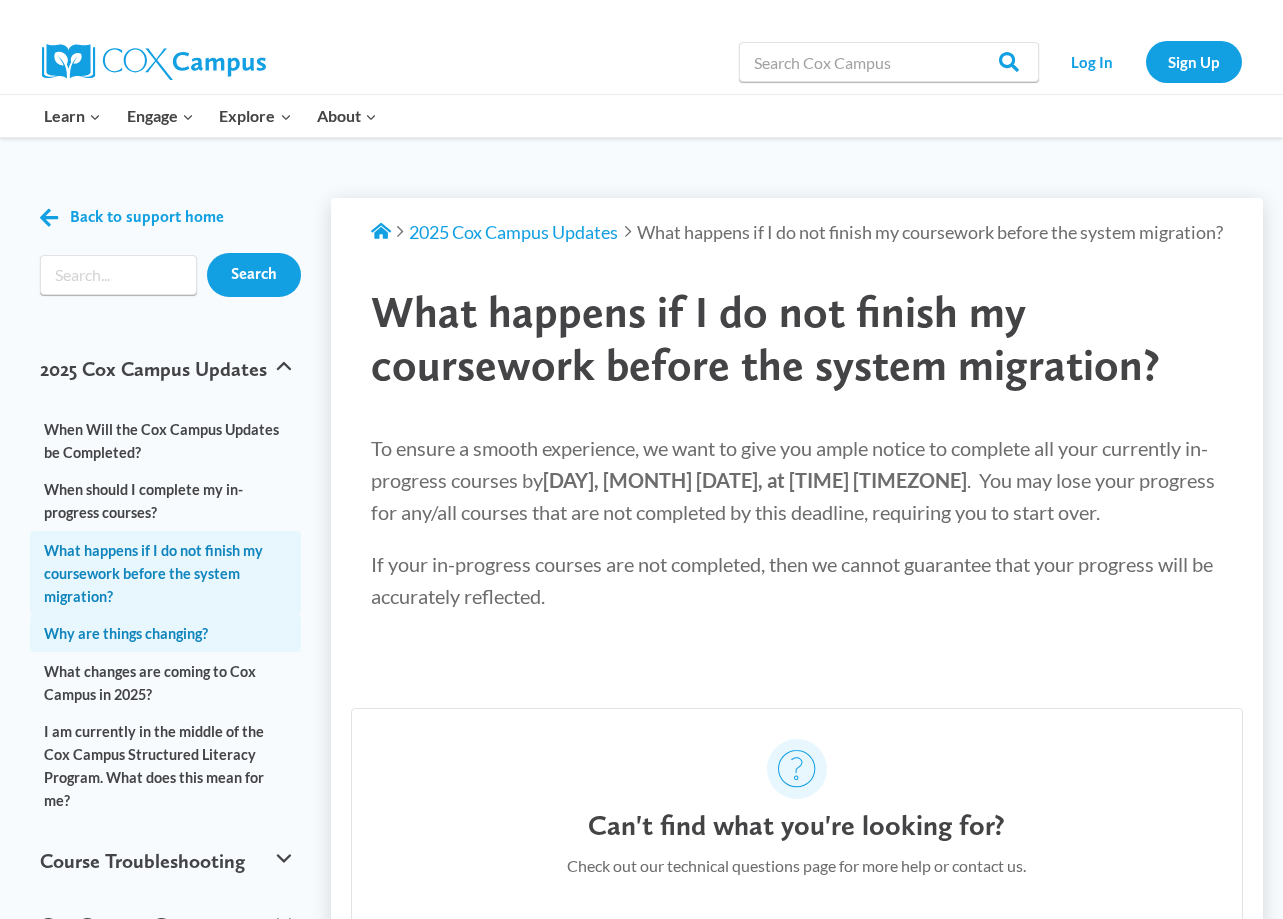 scroll, scrollTop: 6, scrollLeft: 0, axis: vertical 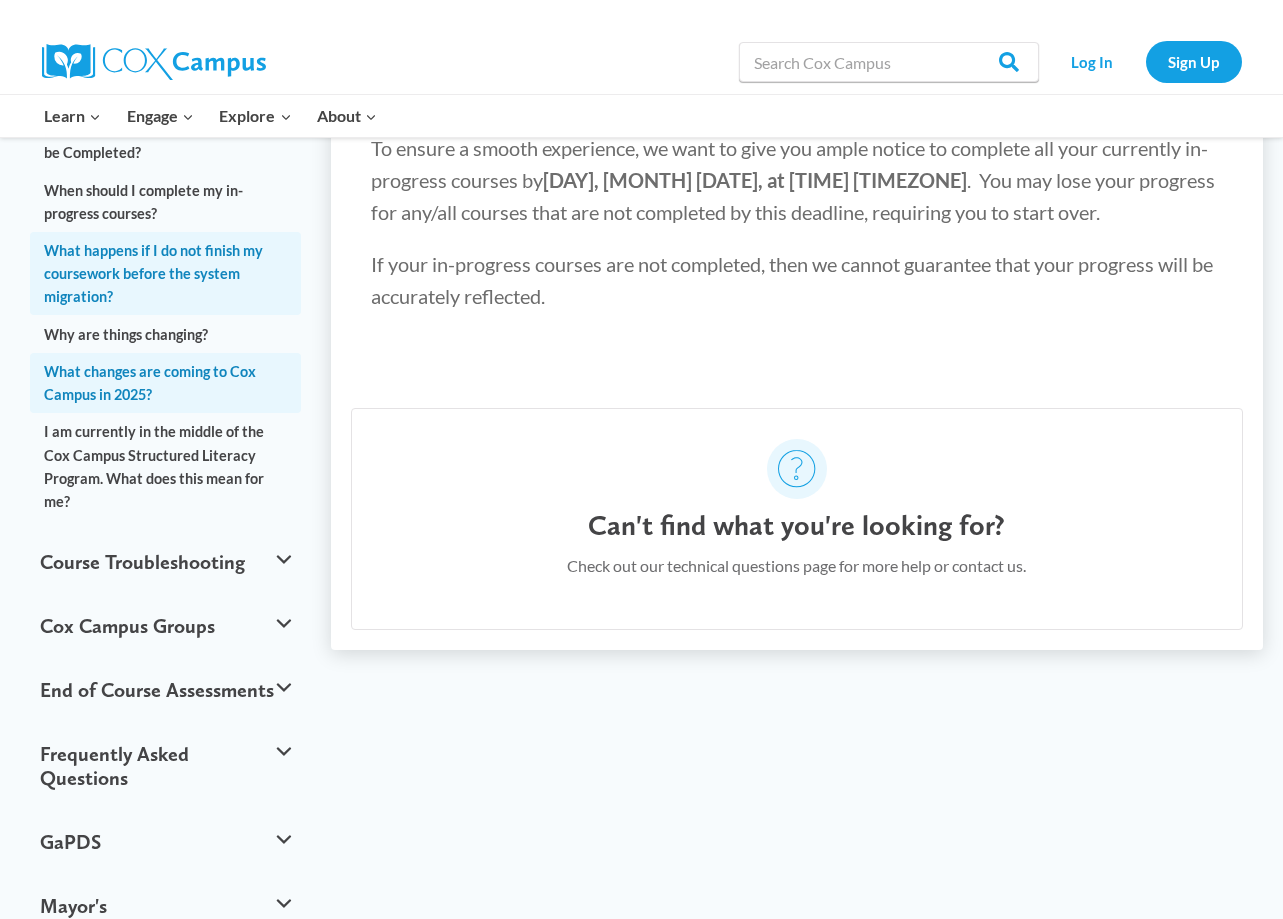 click on "What changes are coming to Cox Campus in 2025?" at bounding box center (165, 383) 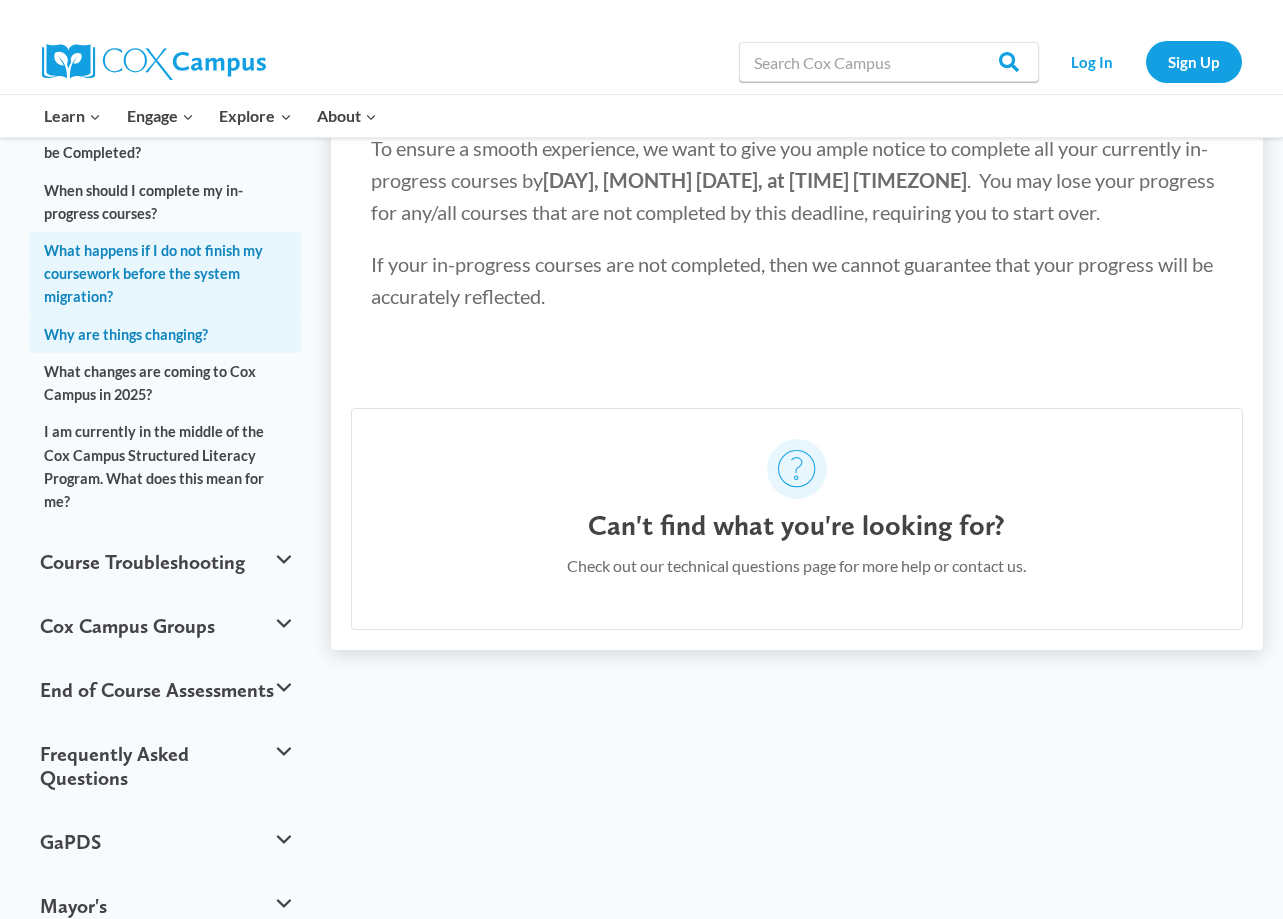 click on "Why are things changing?" at bounding box center [165, 333] 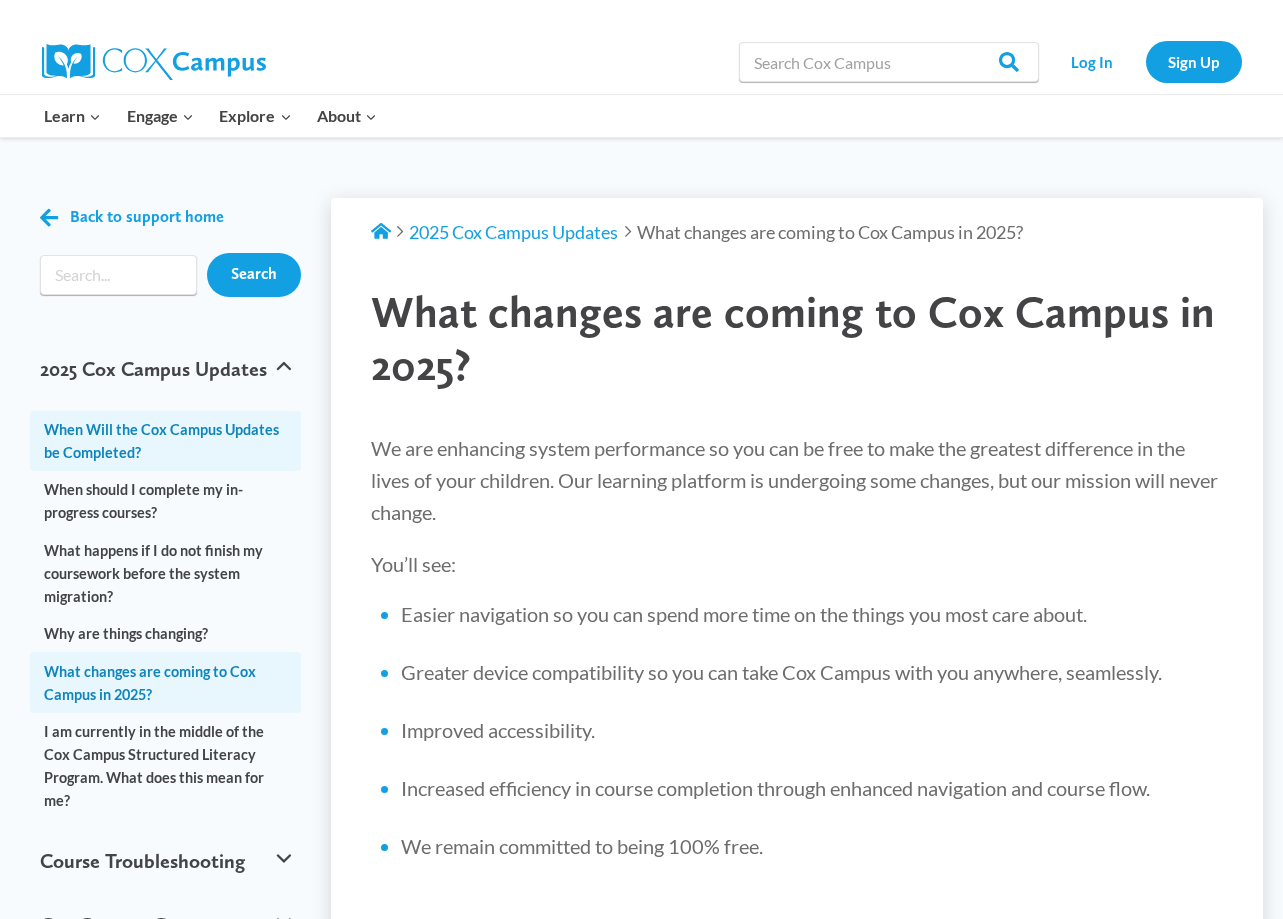 scroll, scrollTop: 0, scrollLeft: 0, axis: both 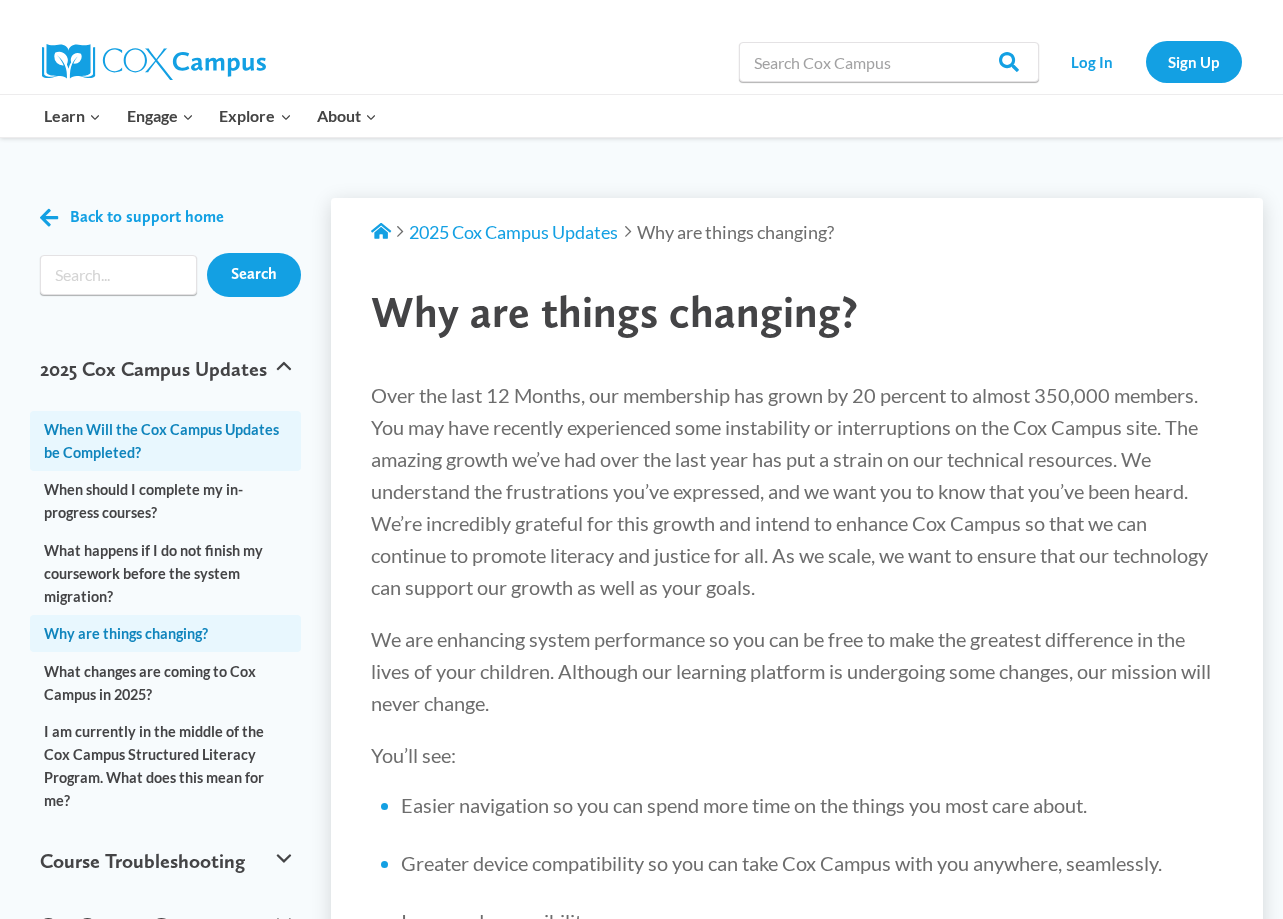 click on "When Will the Cox Campus Updates be Completed?" at bounding box center [165, 441] 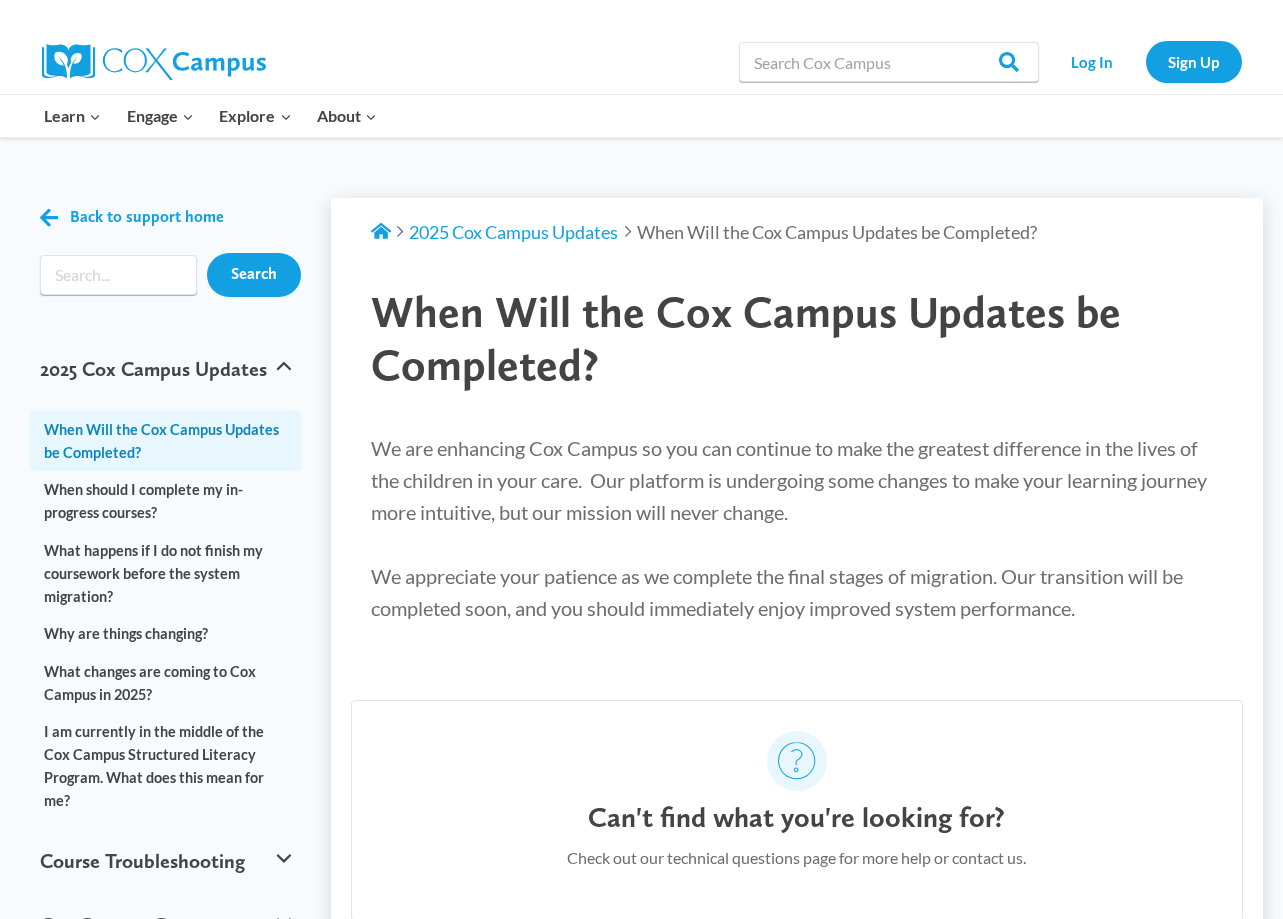 scroll, scrollTop: 0, scrollLeft: 0, axis: both 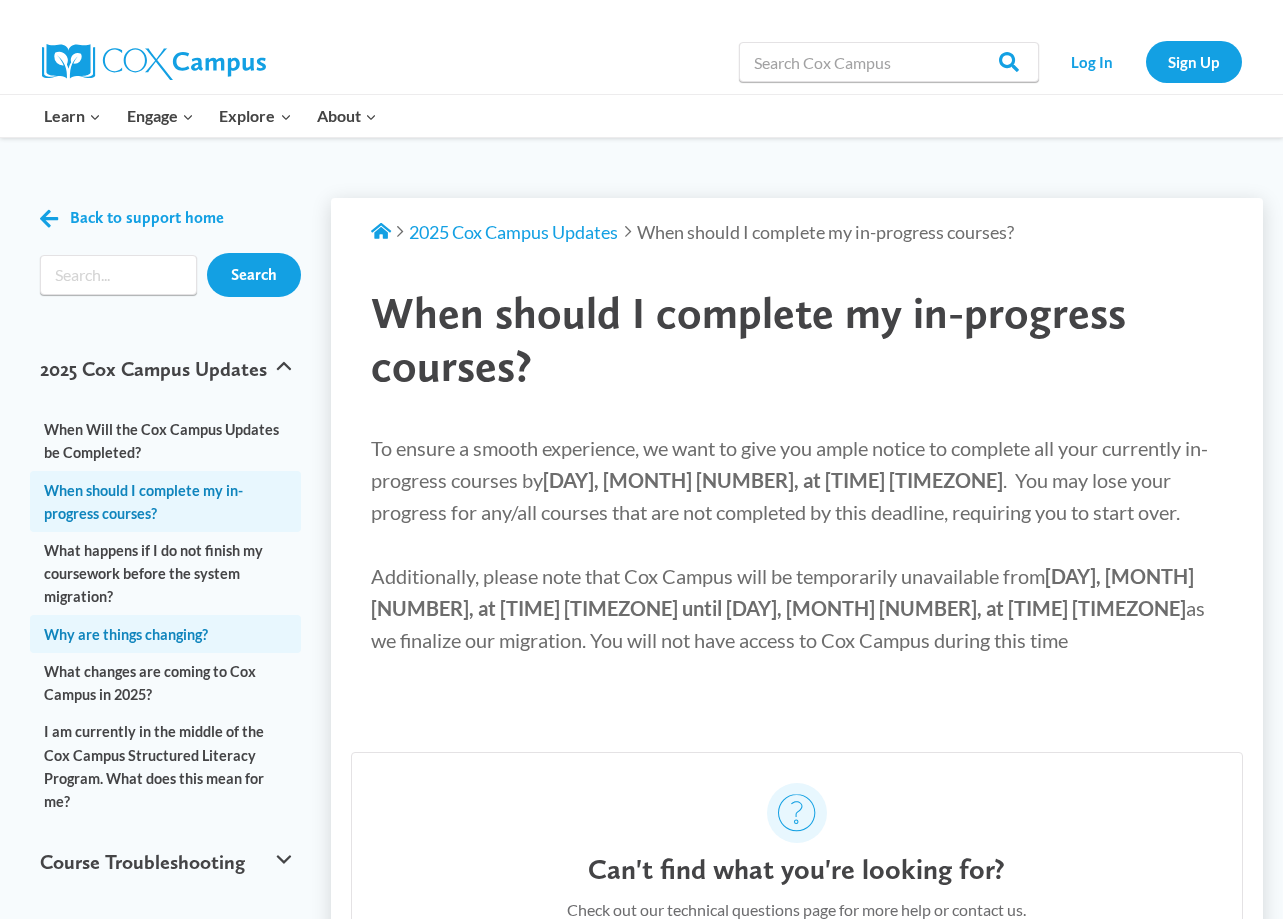 click on "Why are things changing?" at bounding box center [165, 633] 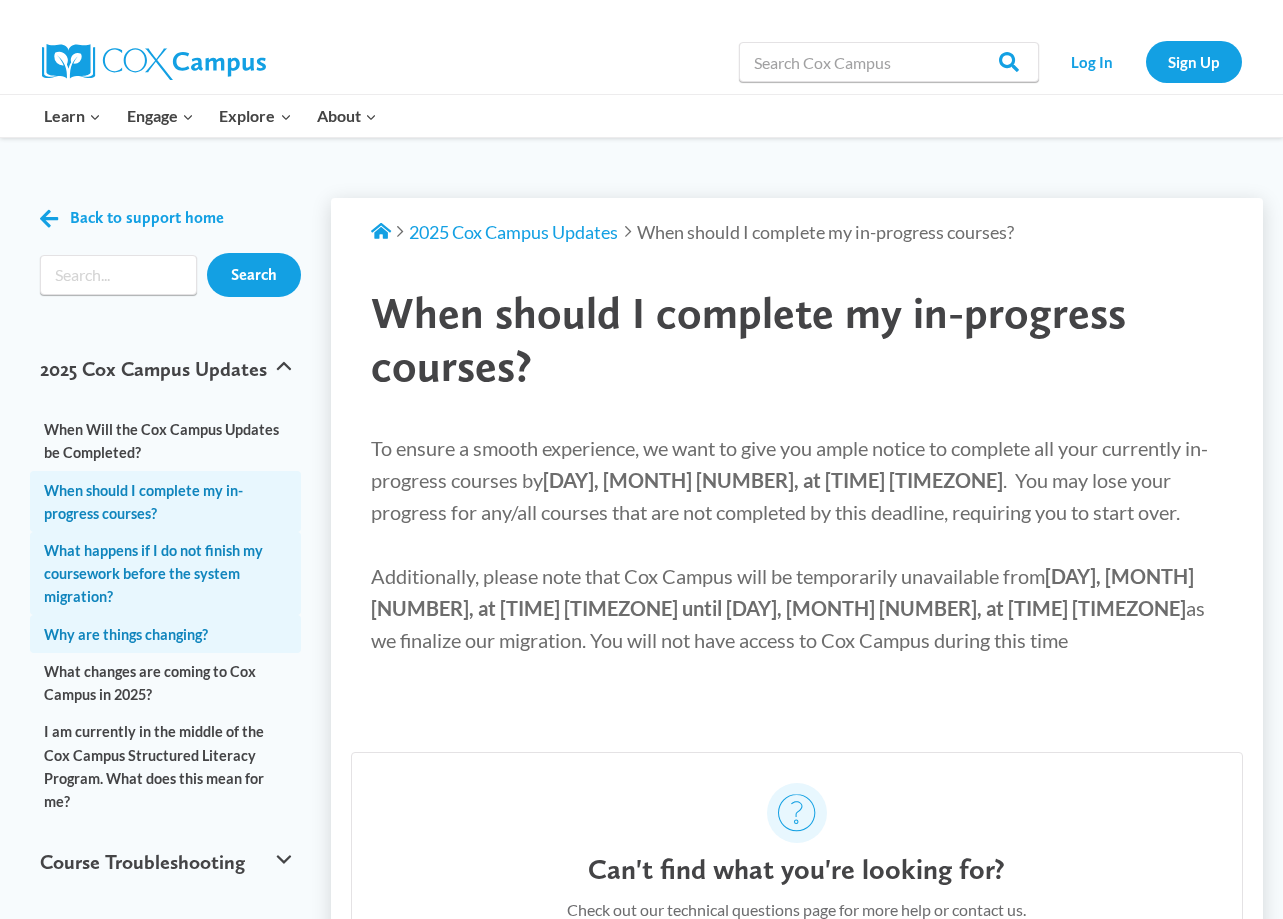scroll, scrollTop: 127, scrollLeft: 0, axis: vertical 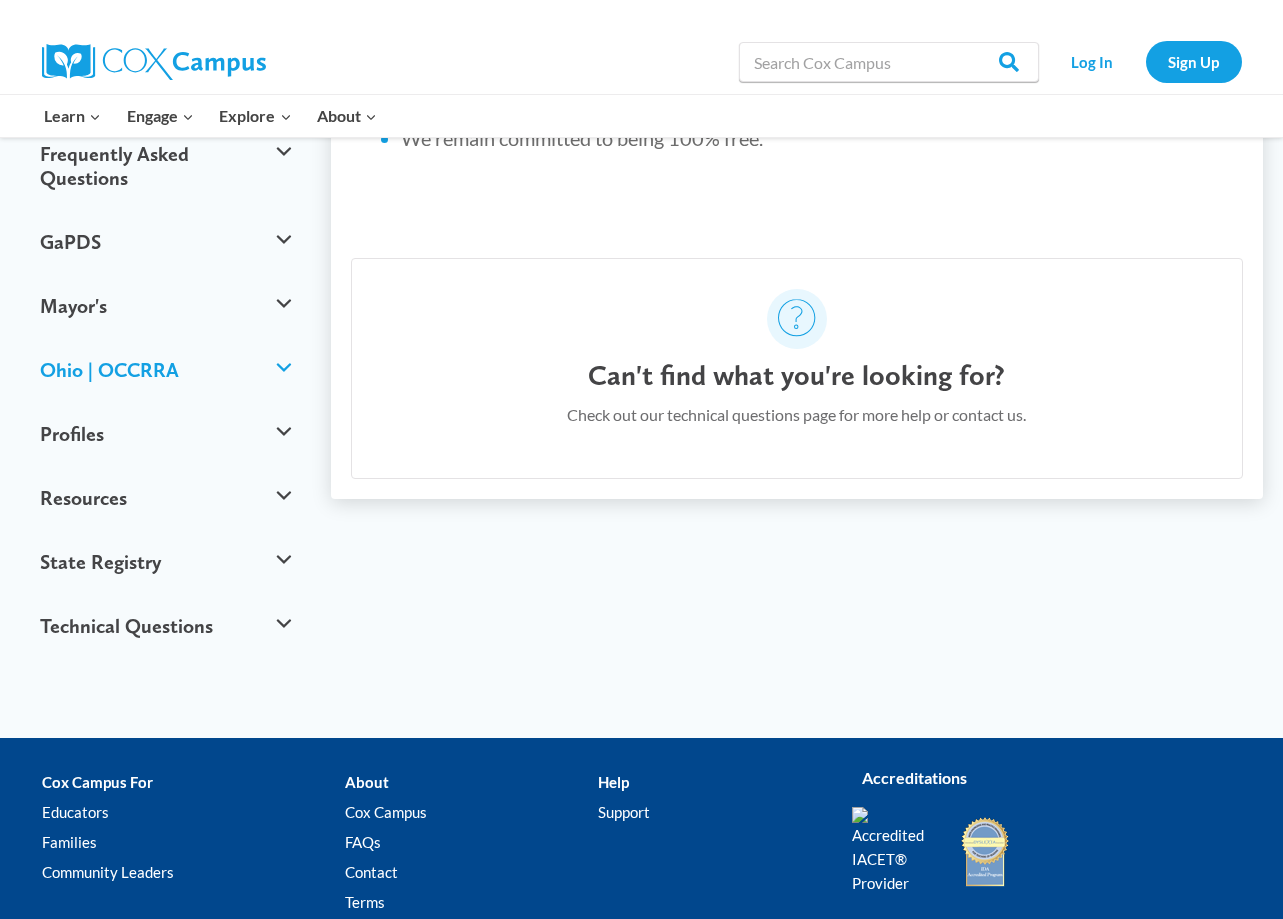 click on "Ohio | OCCRRA" at bounding box center [165, 370] 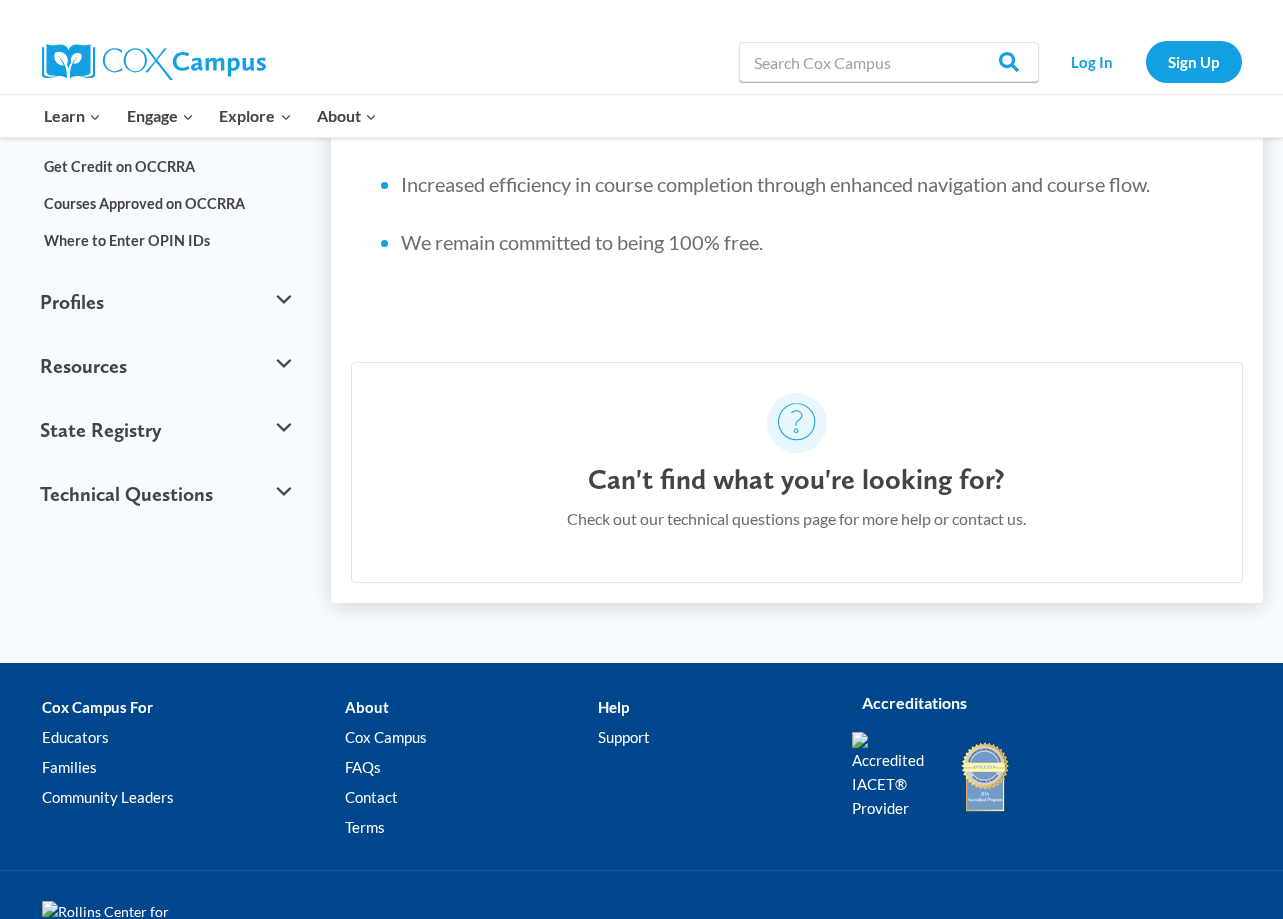 scroll, scrollTop: 871, scrollLeft: 0, axis: vertical 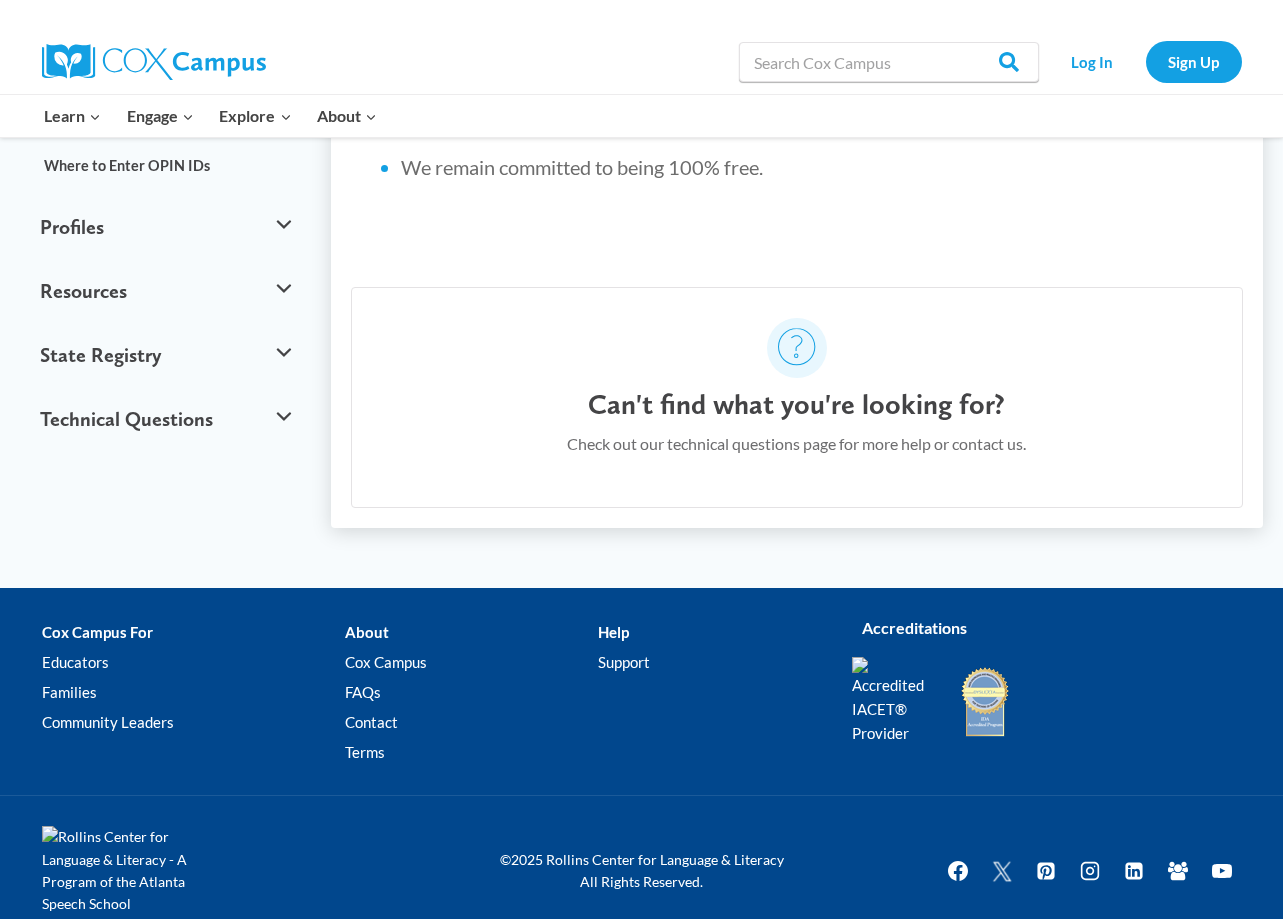 click on "Can't find what you're looking for?
Check out our technical questions page for more help or contact us." at bounding box center (797, 397) 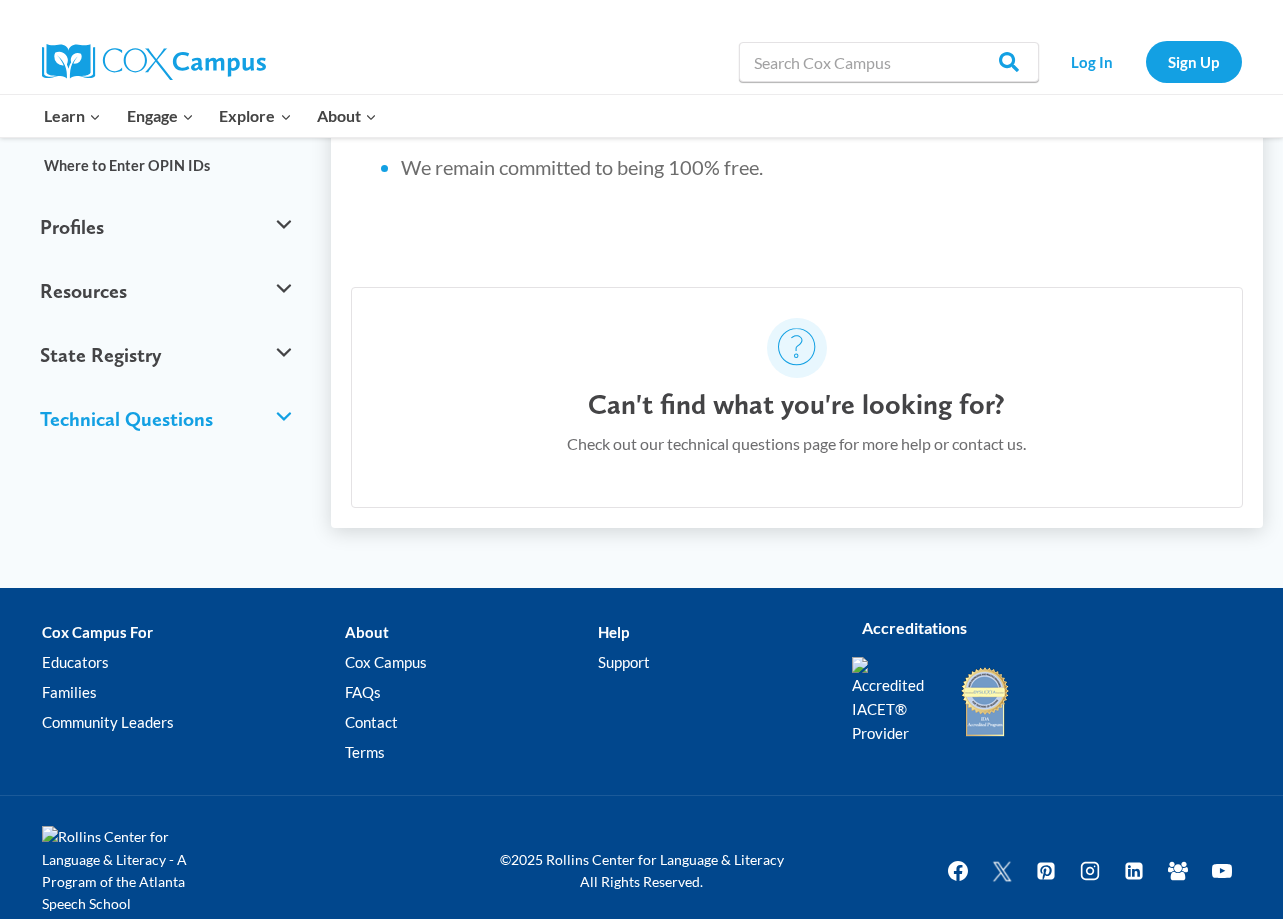 click on "Technical Questions" at bounding box center (165, 419) 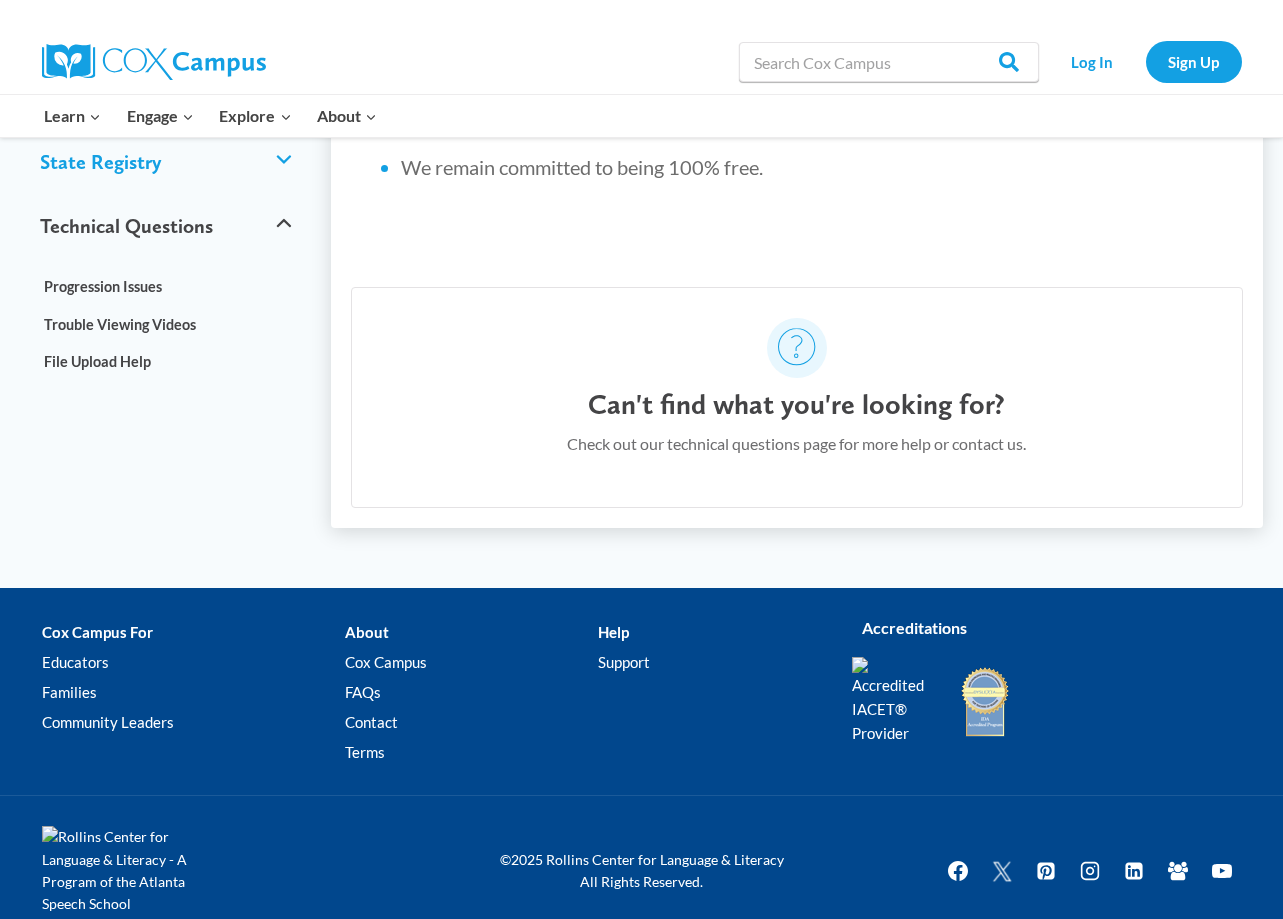 click on "State Registry" at bounding box center (165, 162) 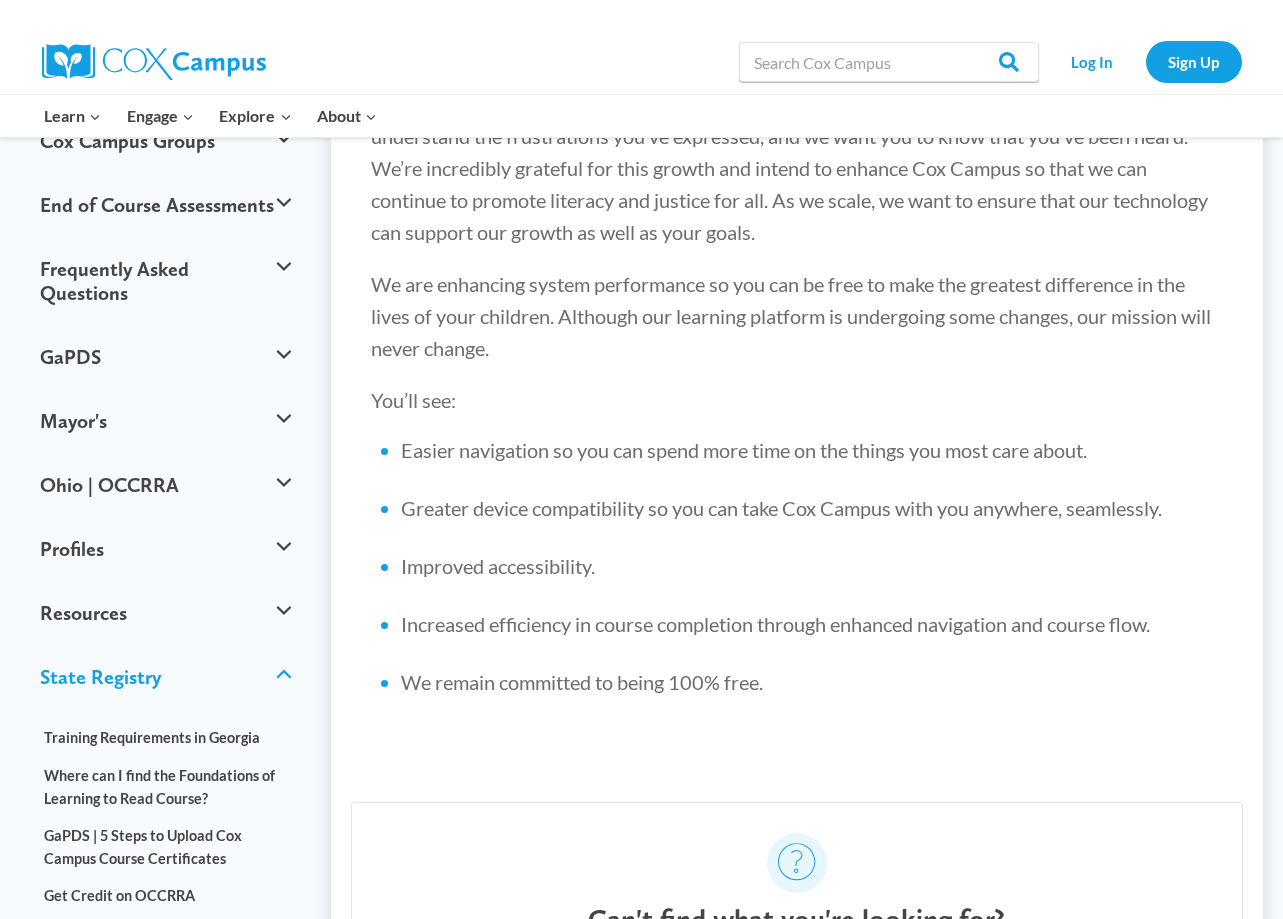 scroll, scrollTop: 100, scrollLeft: 0, axis: vertical 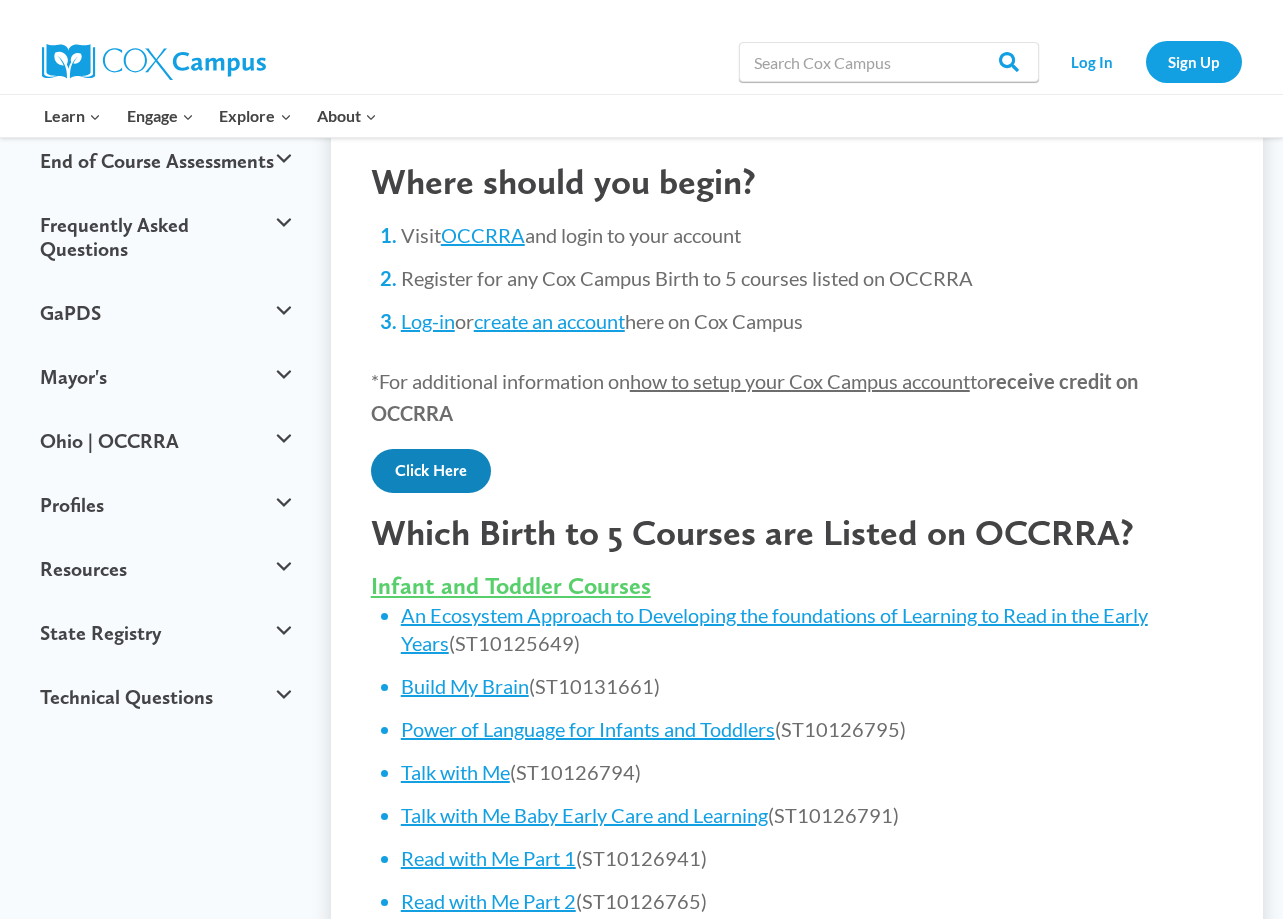 click on "Click Here" at bounding box center [431, 471] 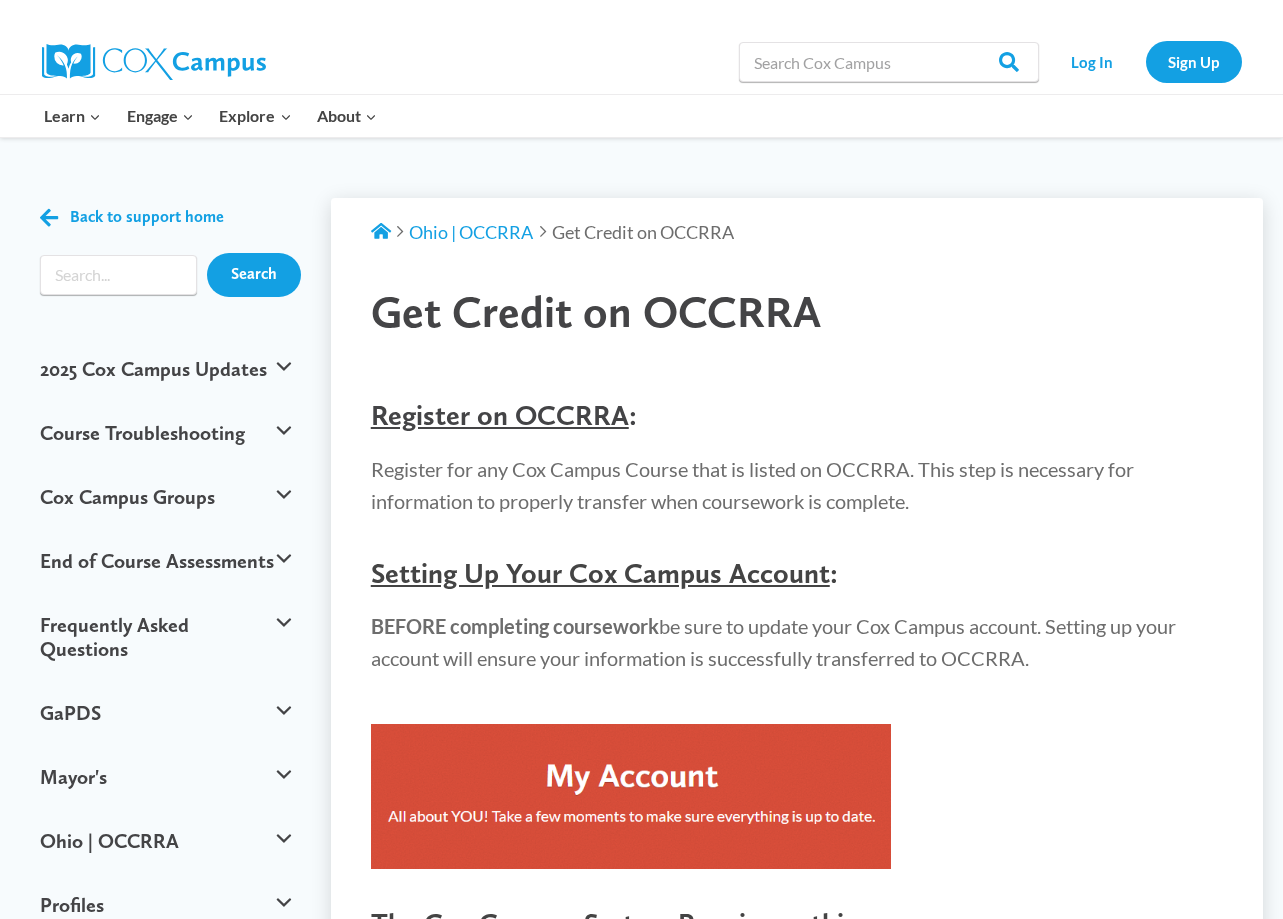 scroll, scrollTop: 0, scrollLeft: 0, axis: both 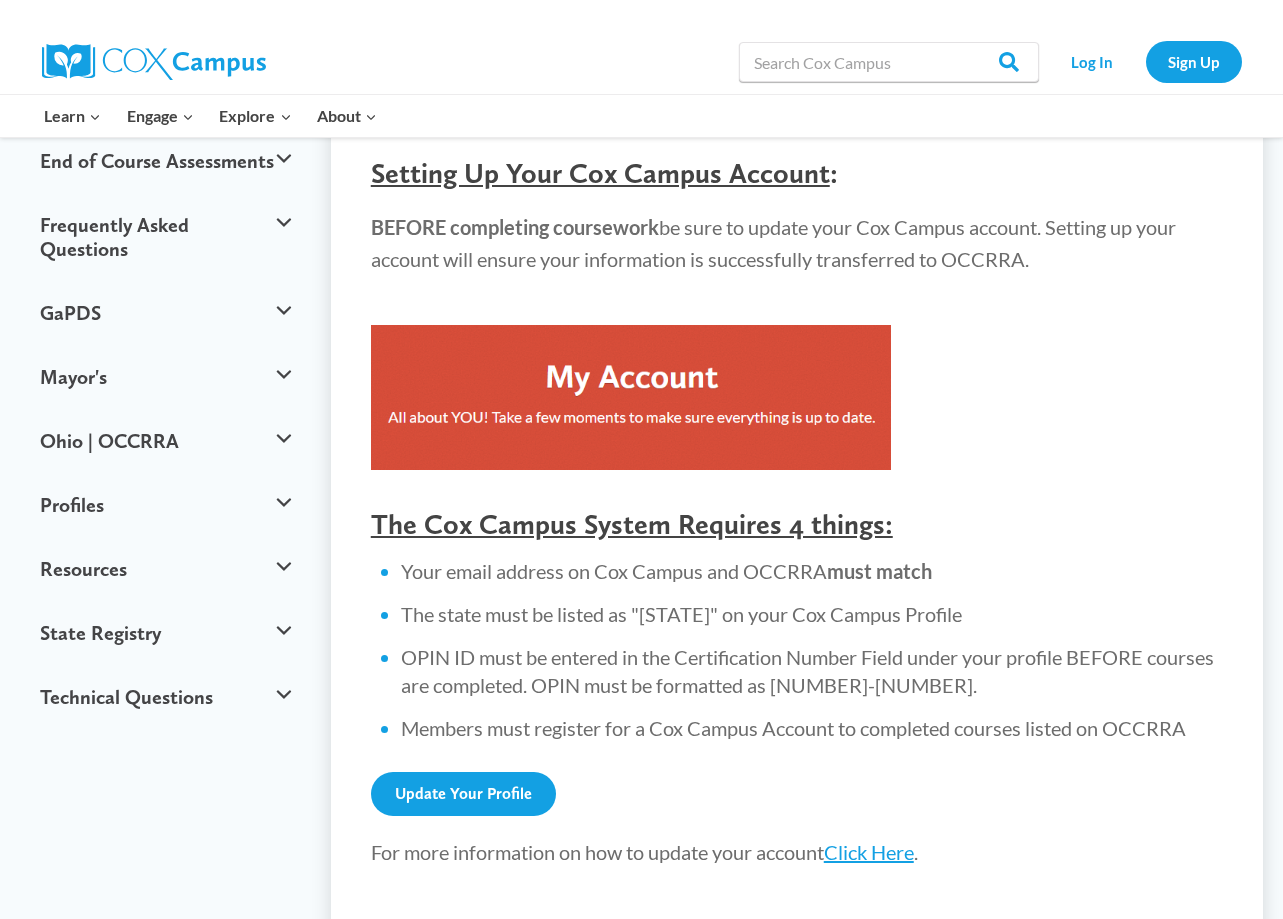 click at bounding box center (631, 397) 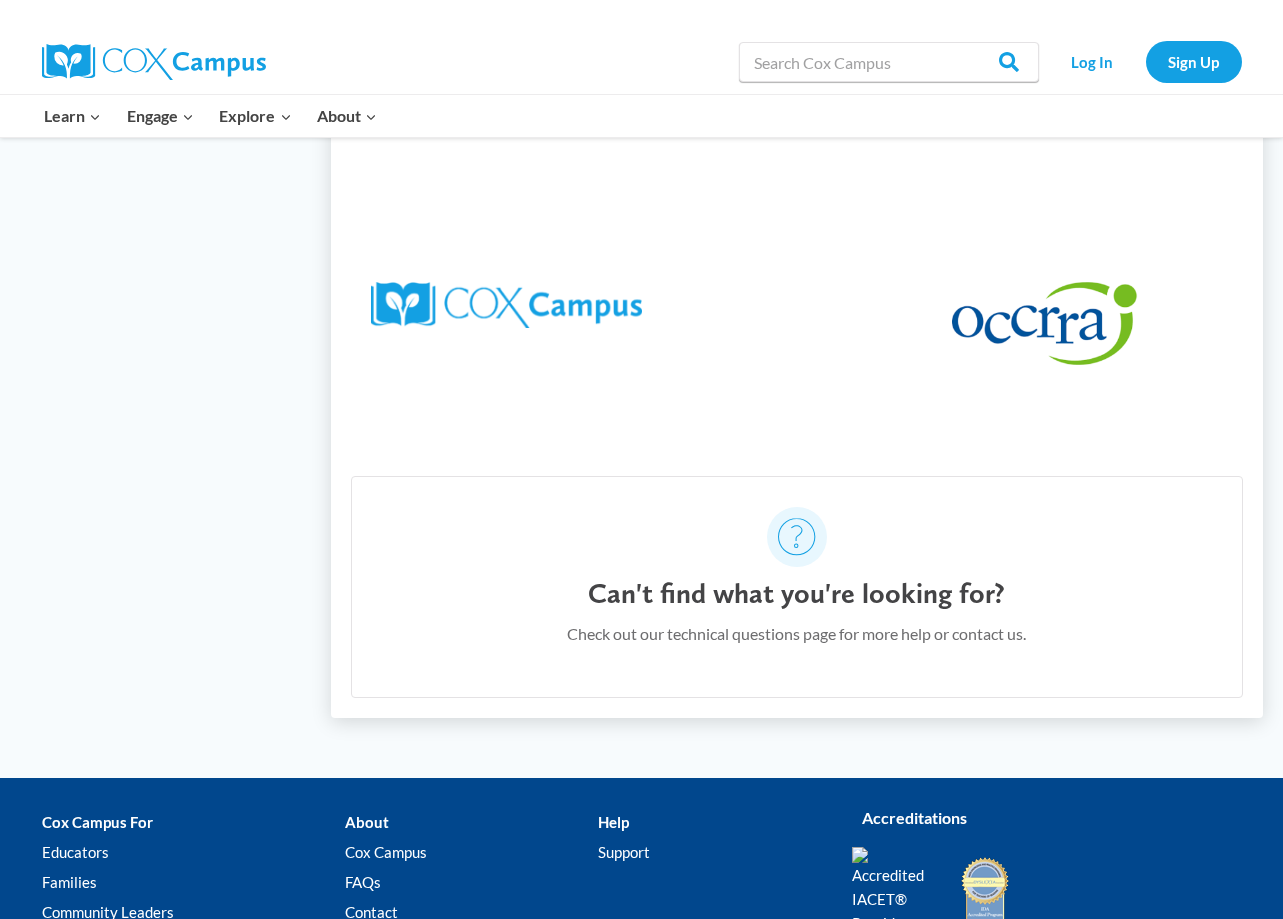 scroll, scrollTop: 1000, scrollLeft: 0, axis: vertical 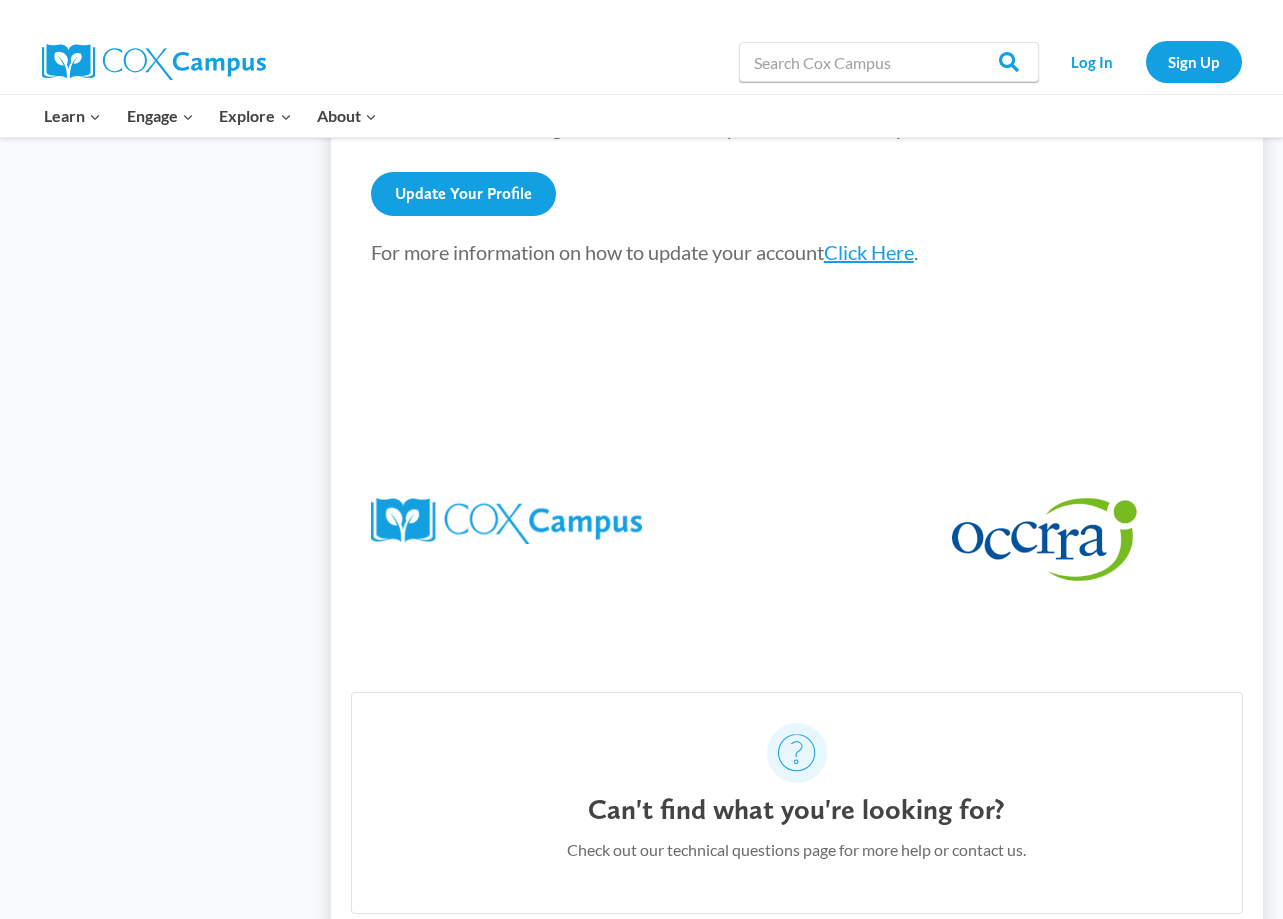 click at bounding box center [506, 521] 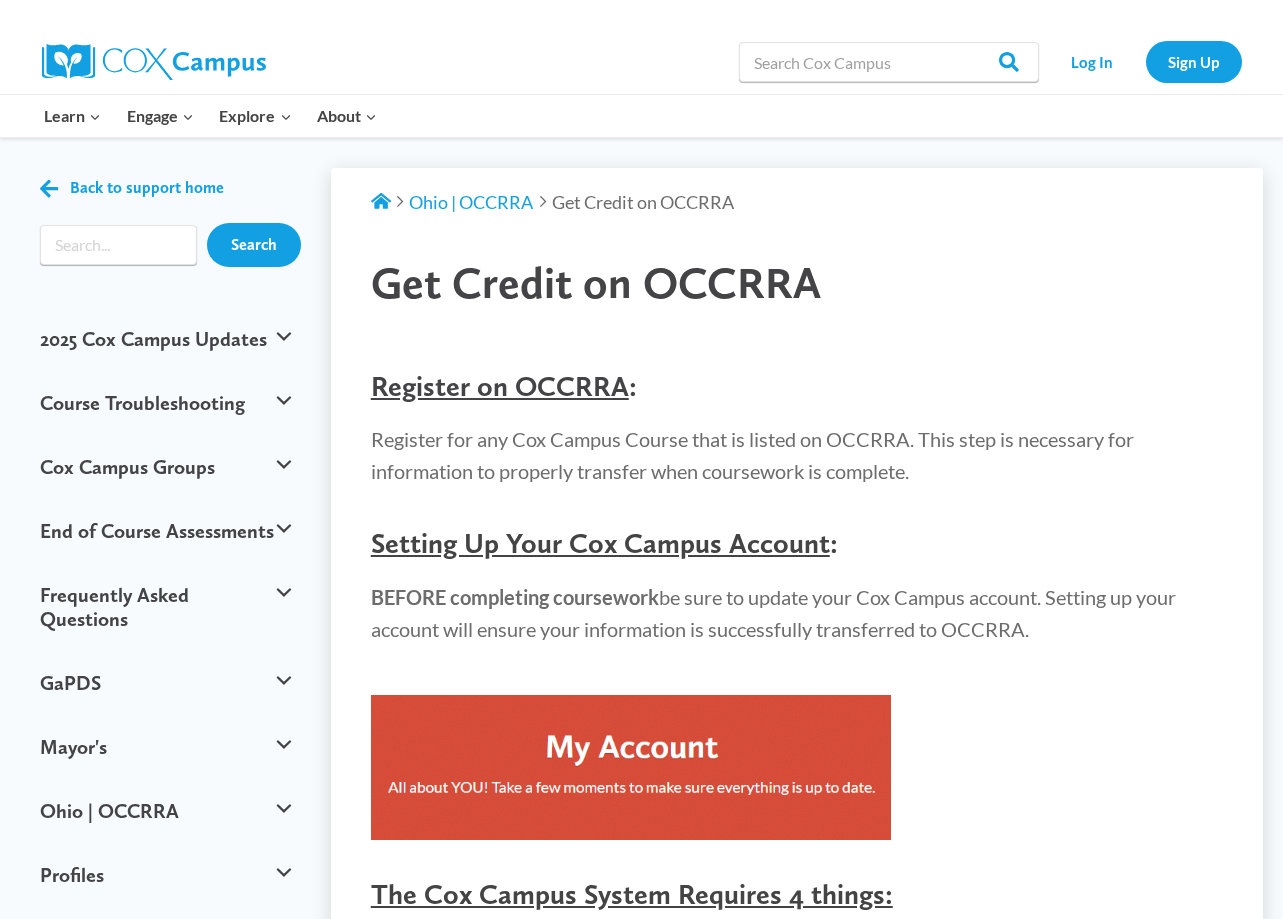 scroll, scrollTop: 0, scrollLeft: 0, axis: both 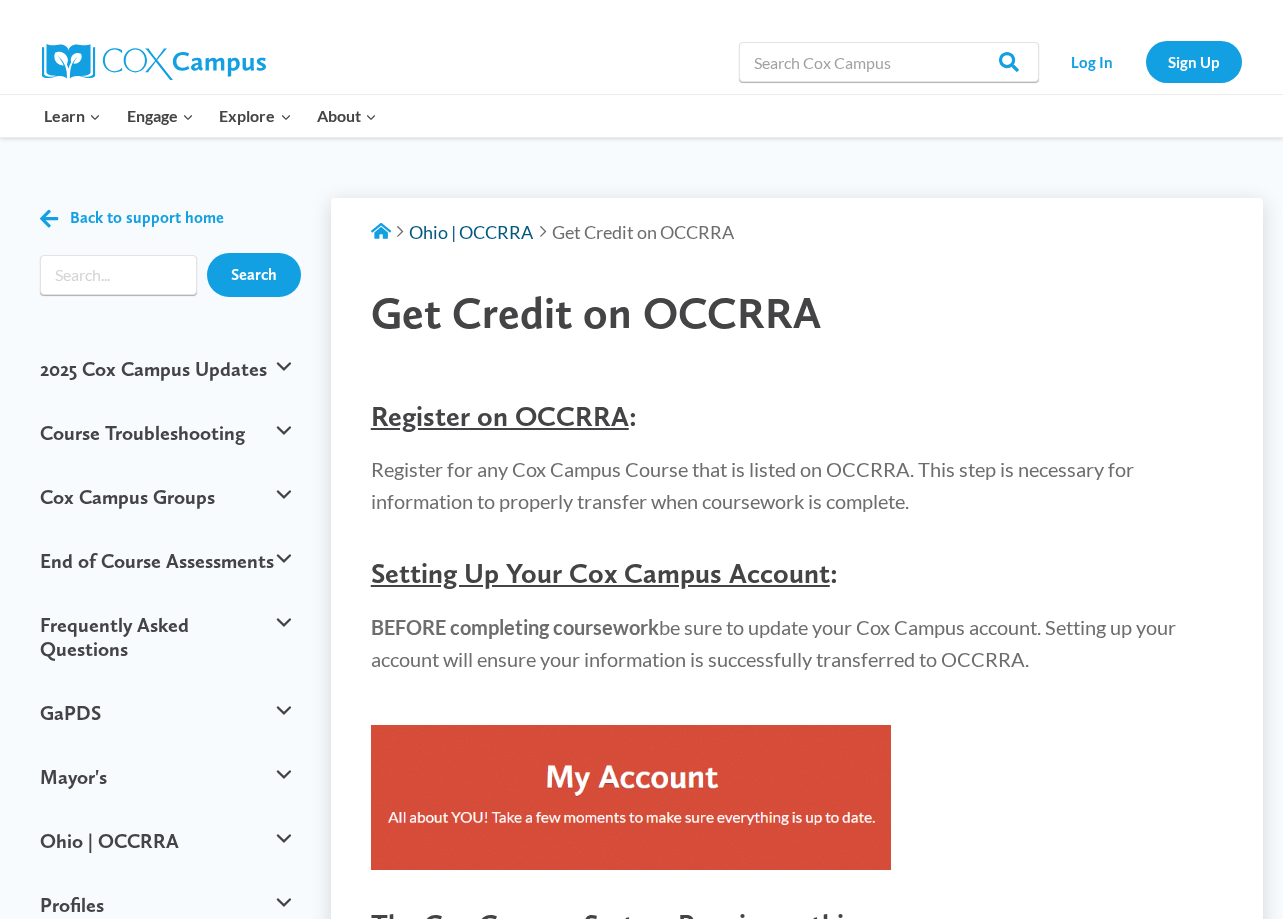 click on "Ohio | OCCRRA" at bounding box center (471, 232) 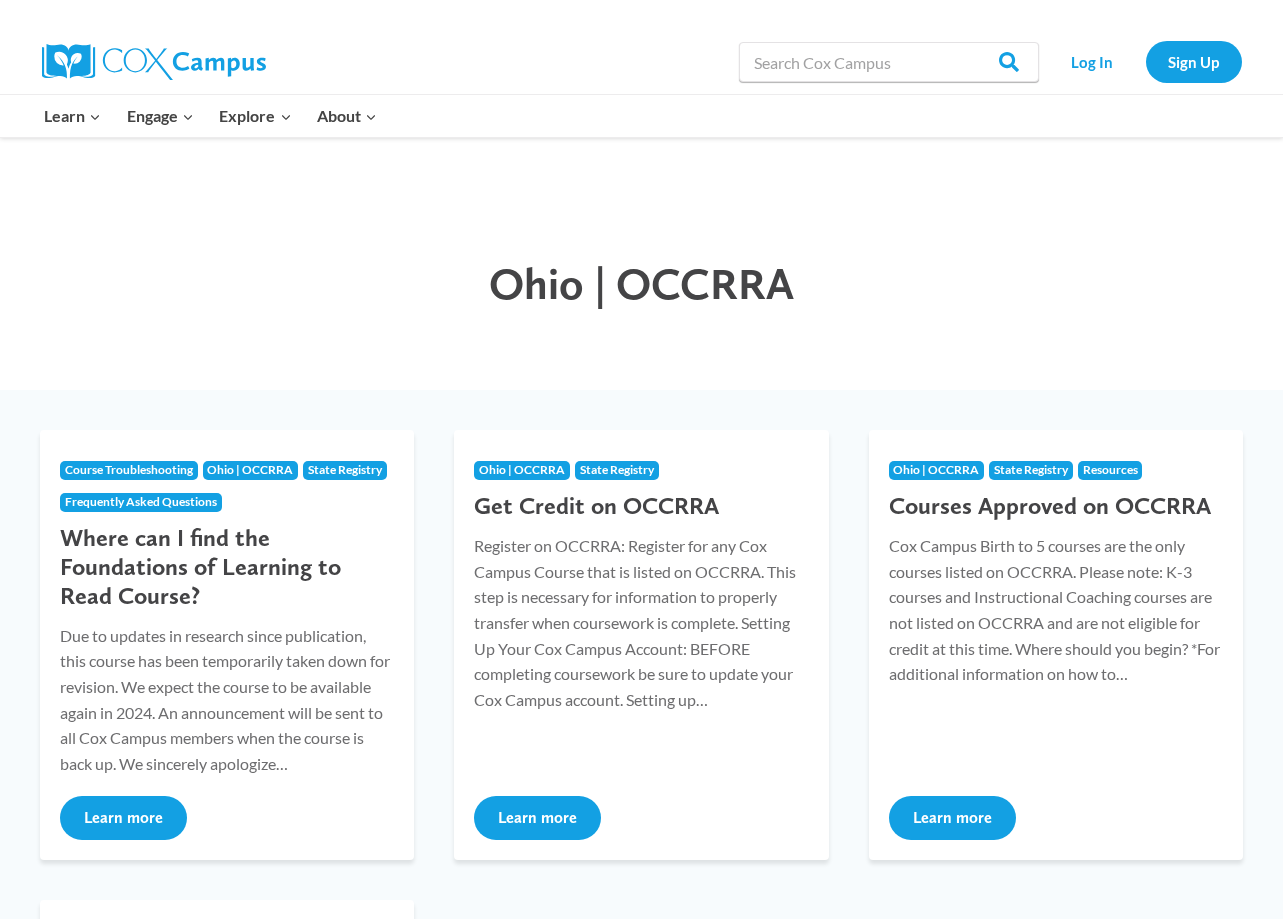 scroll, scrollTop: 0, scrollLeft: 0, axis: both 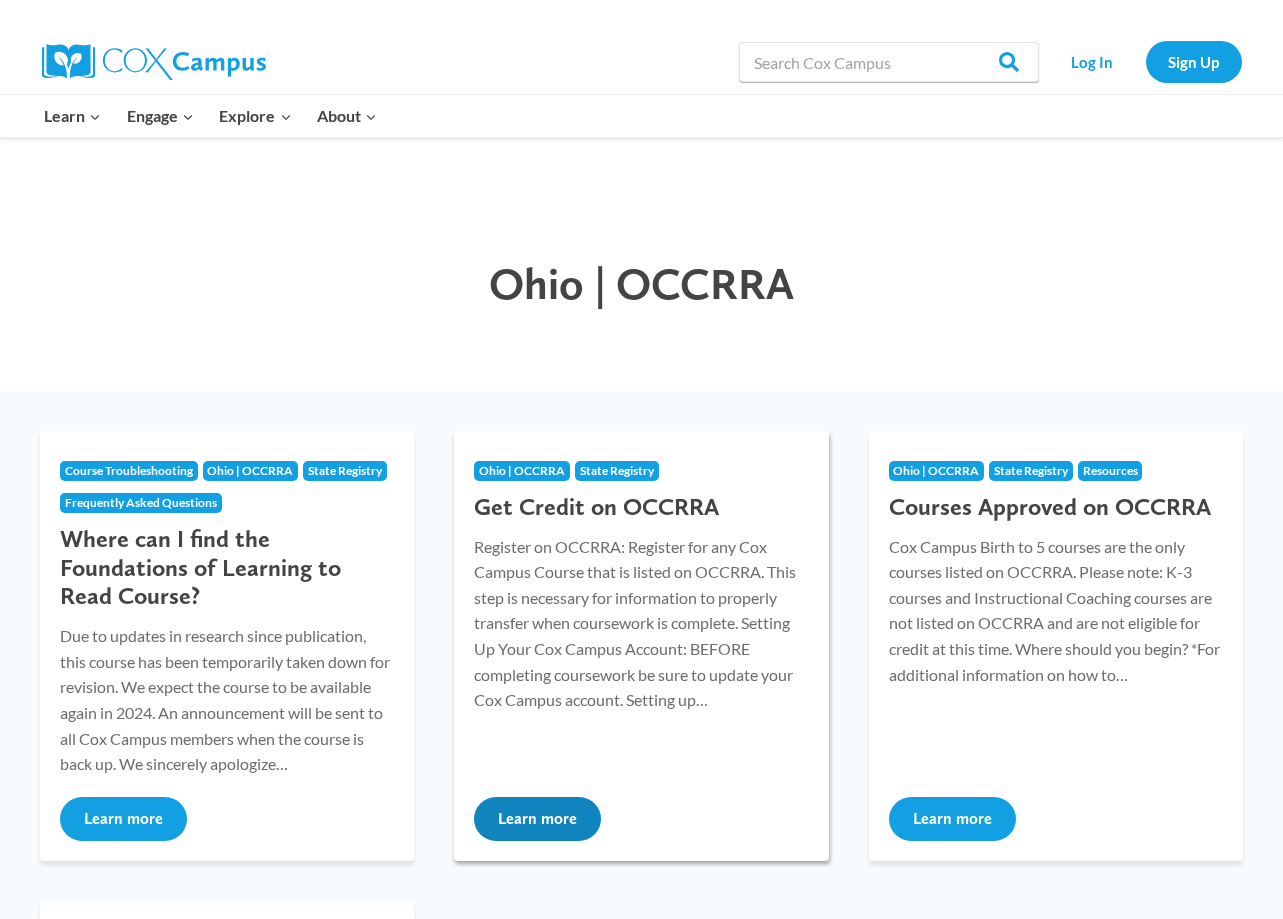 click on "Learn more" at bounding box center [537, 819] 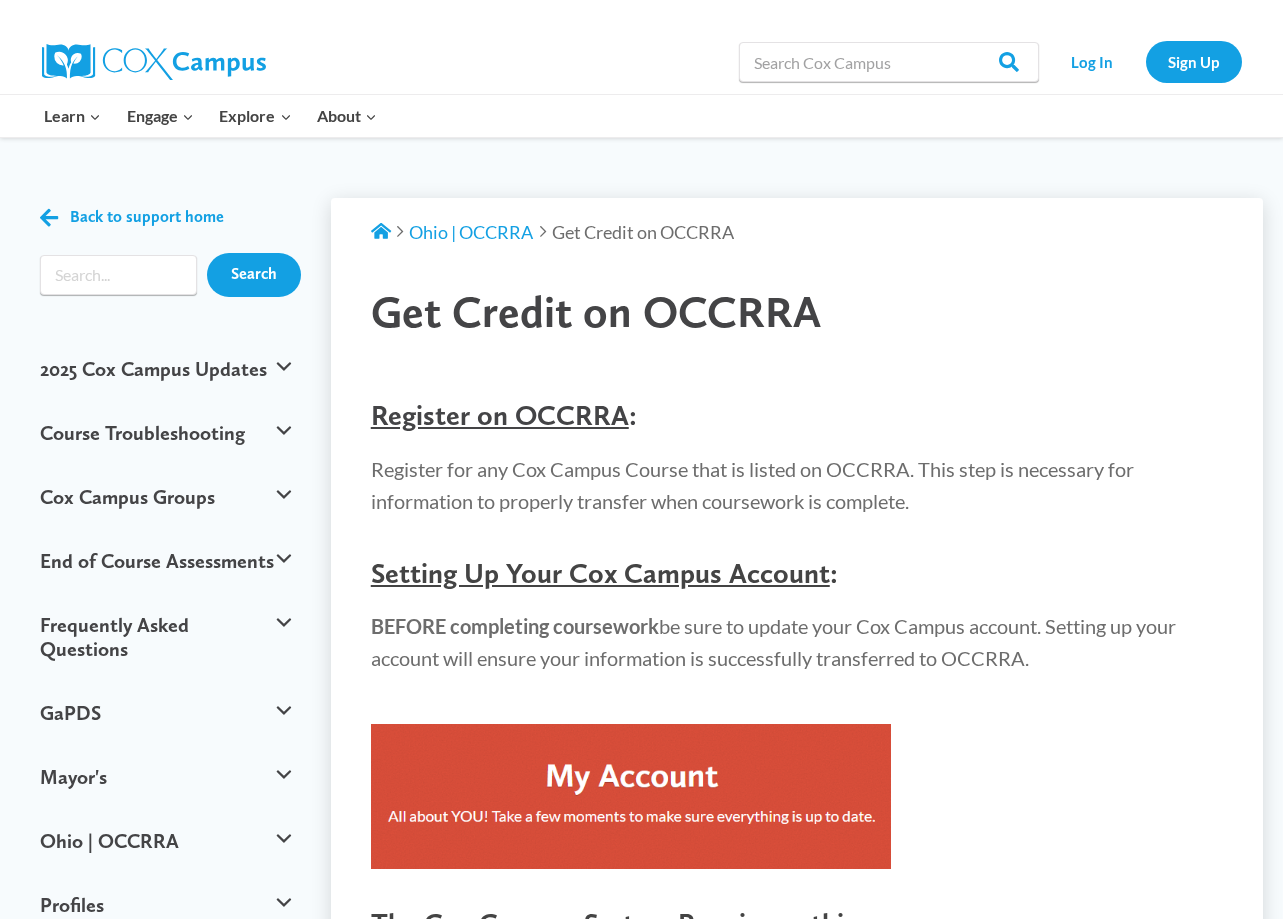 scroll, scrollTop: 0, scrollLeft: 0, axis: both 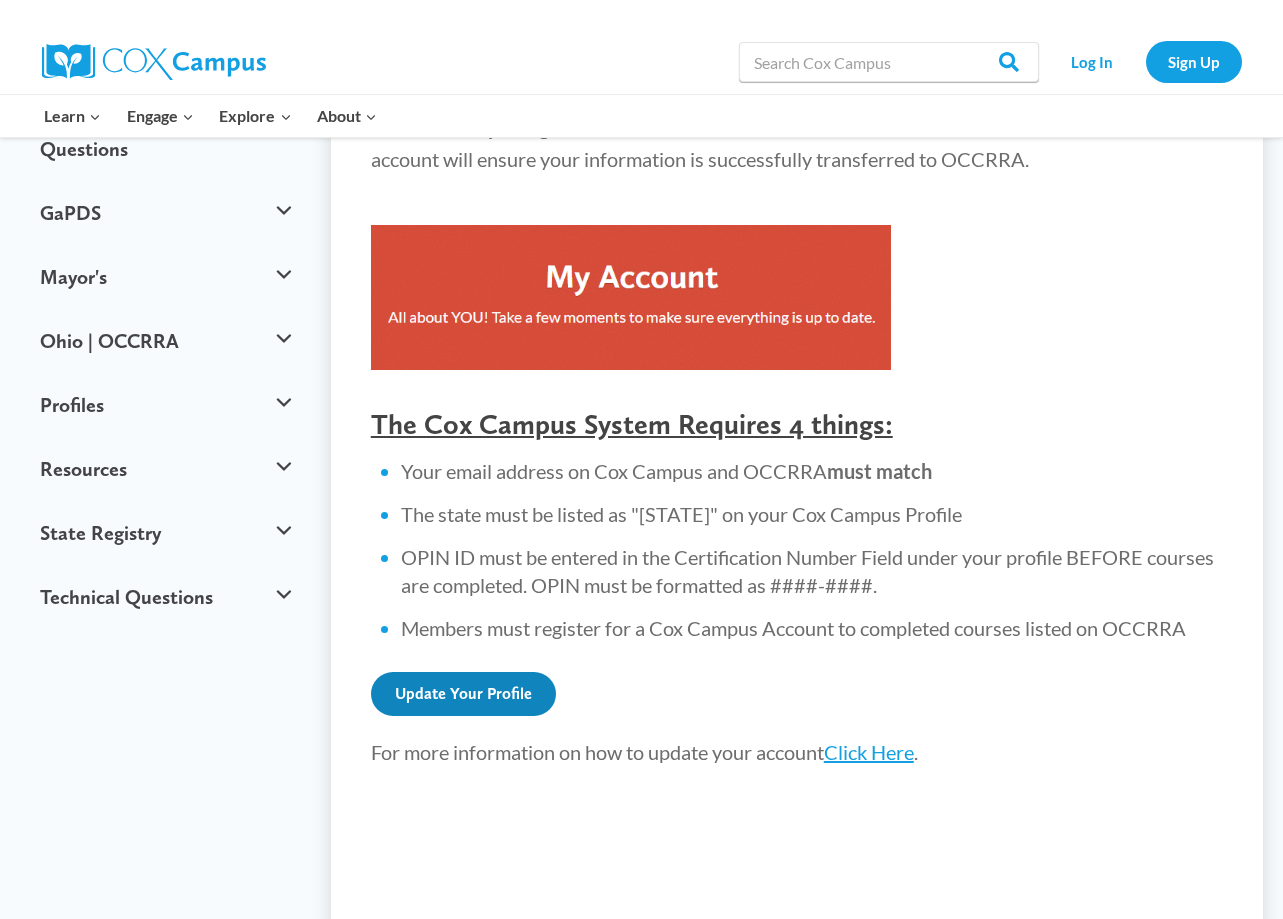 click on "Update Your Profile" at bounding box center (463, 694) 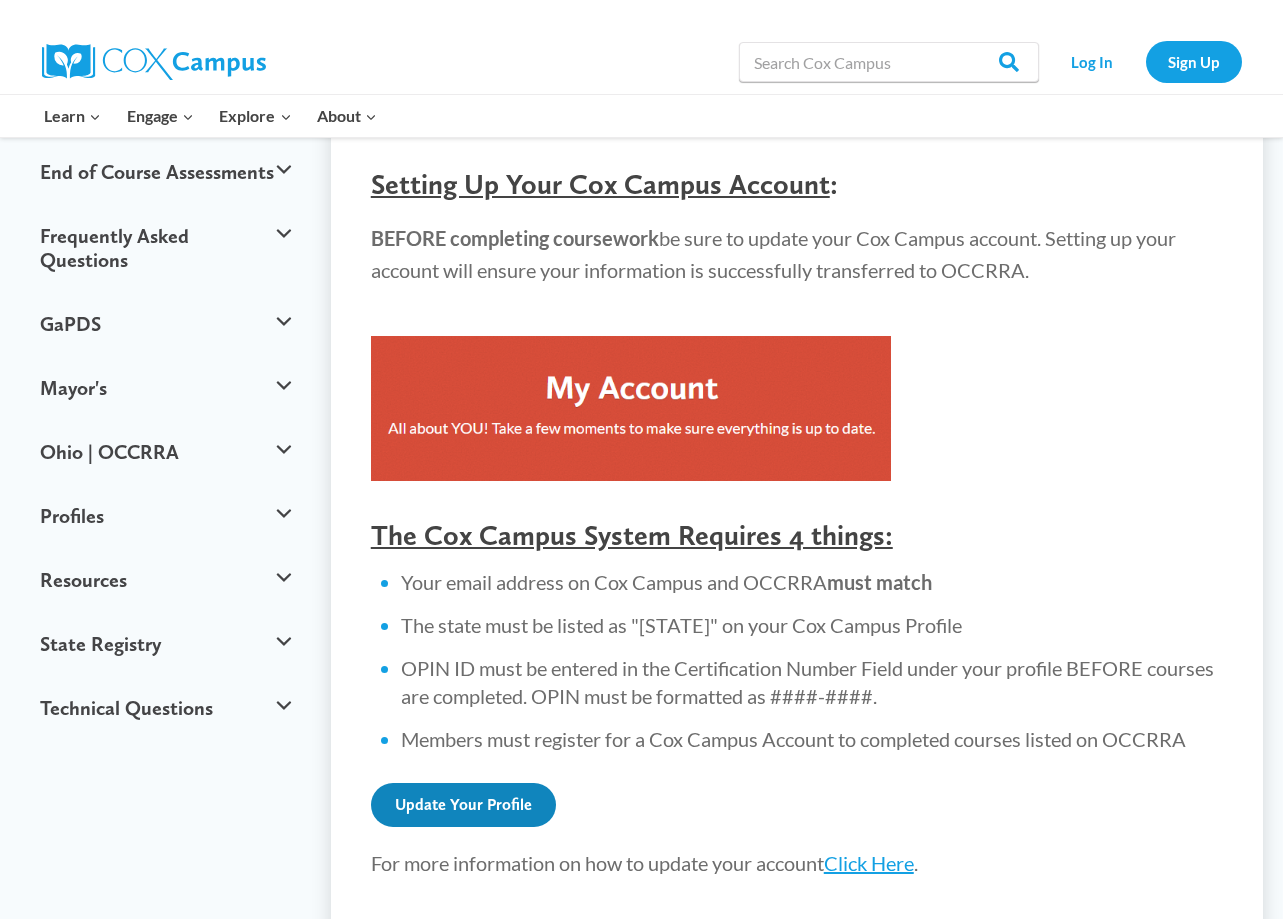 scroll, scrollTop: 0, scrollLeft: 0, axis: both 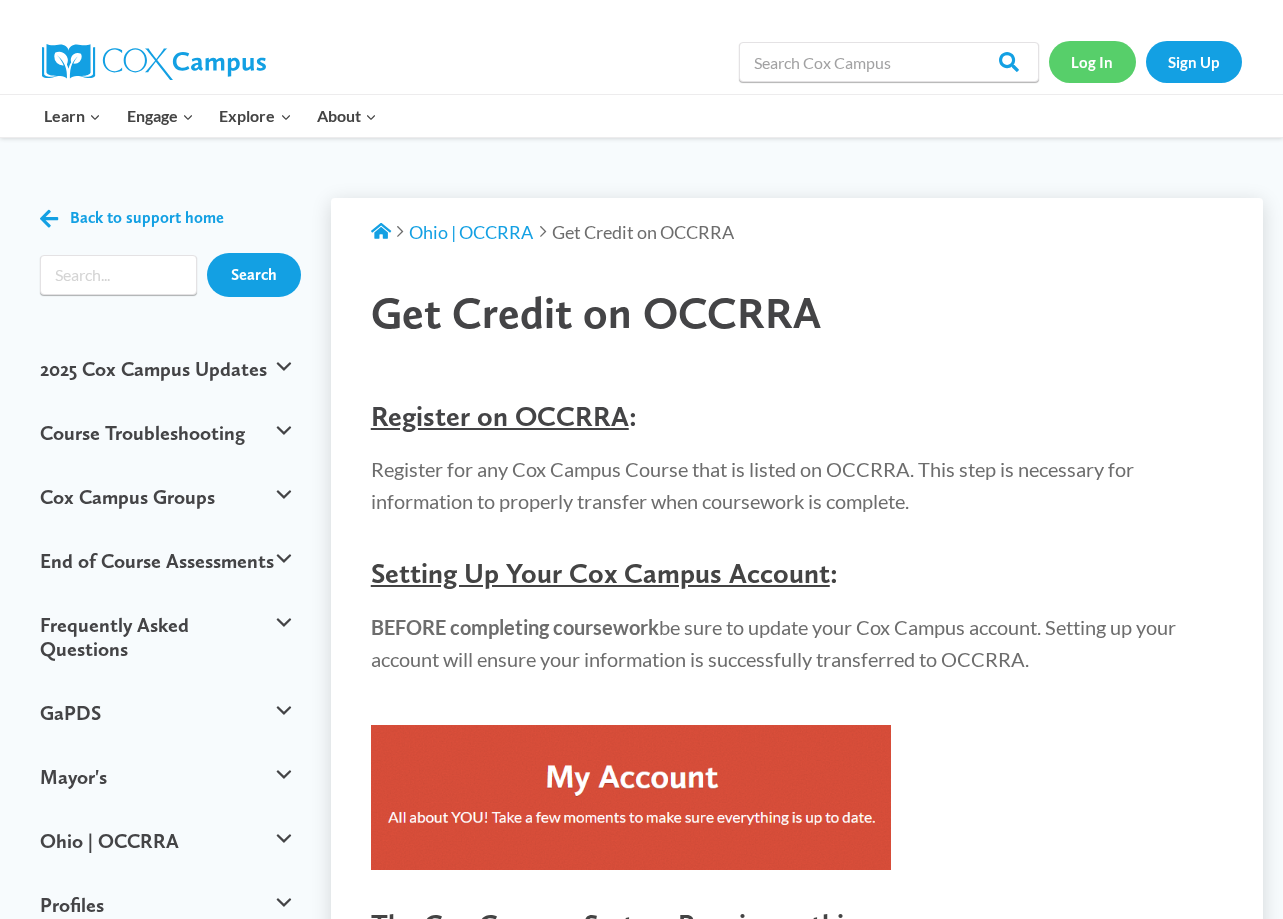 click on "Log In" at bounding box center [1092, 61] 